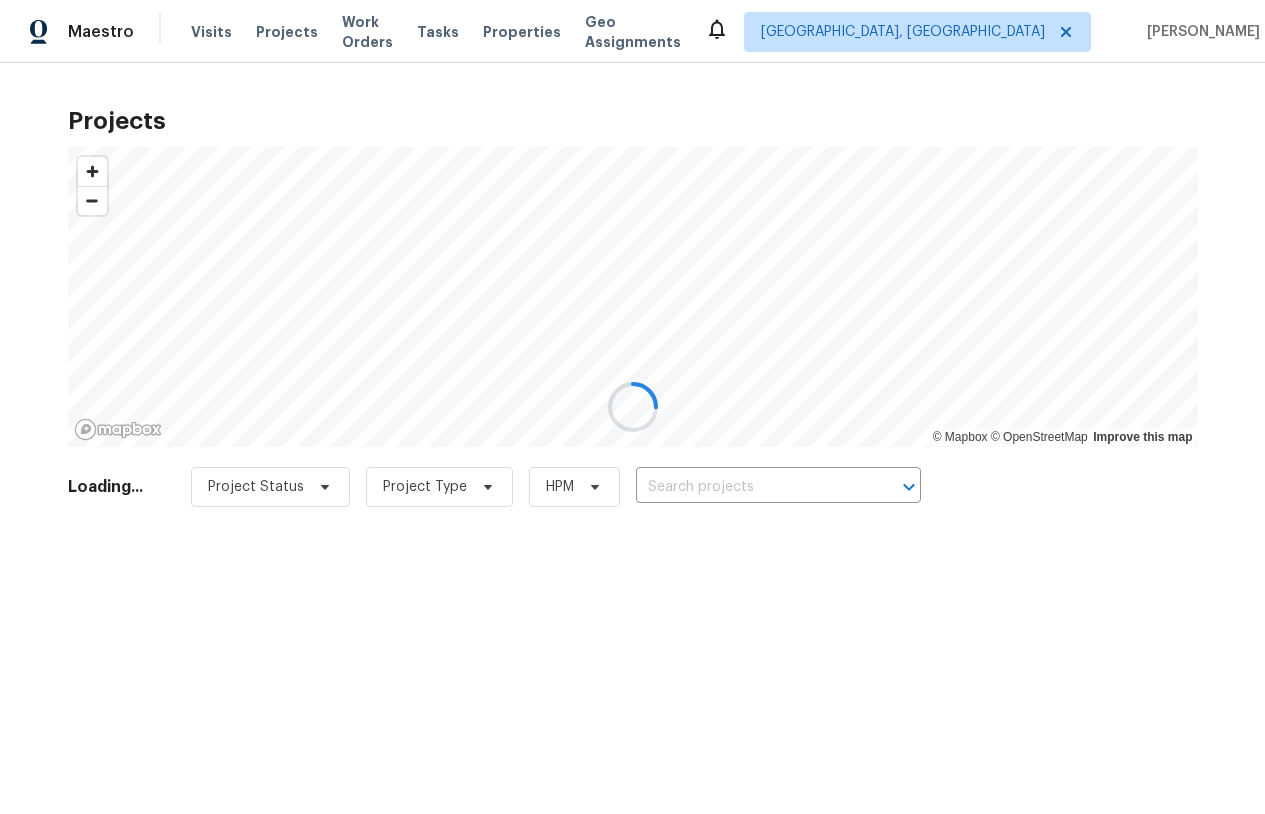 scroll, scrollTop: 0, scrollLeft: 0, axis: both 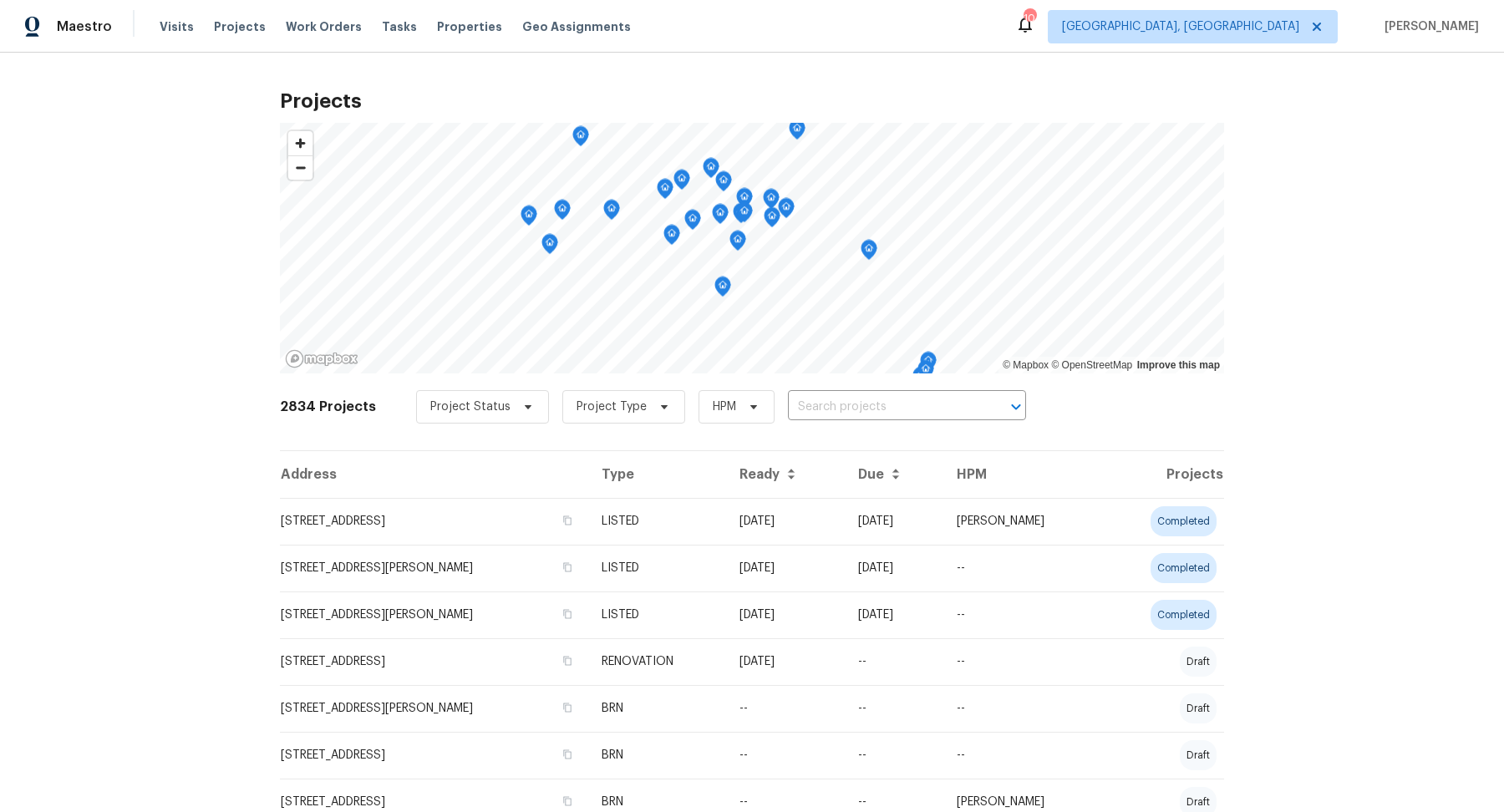 click on "Properties" at bounding box center [470, 27] 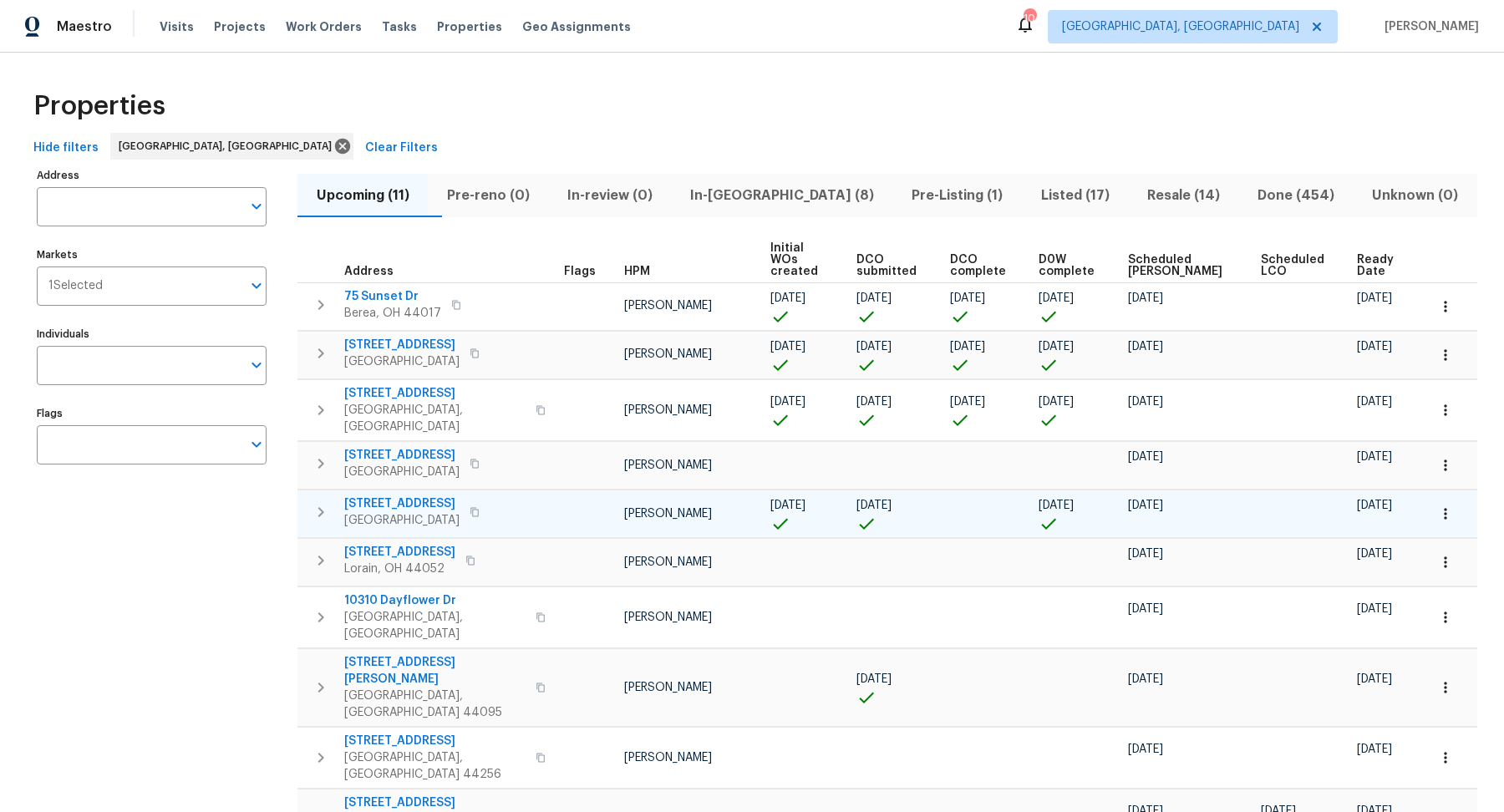 click on "[STREET_ADDRESS]" at bounding box center (402, 504) 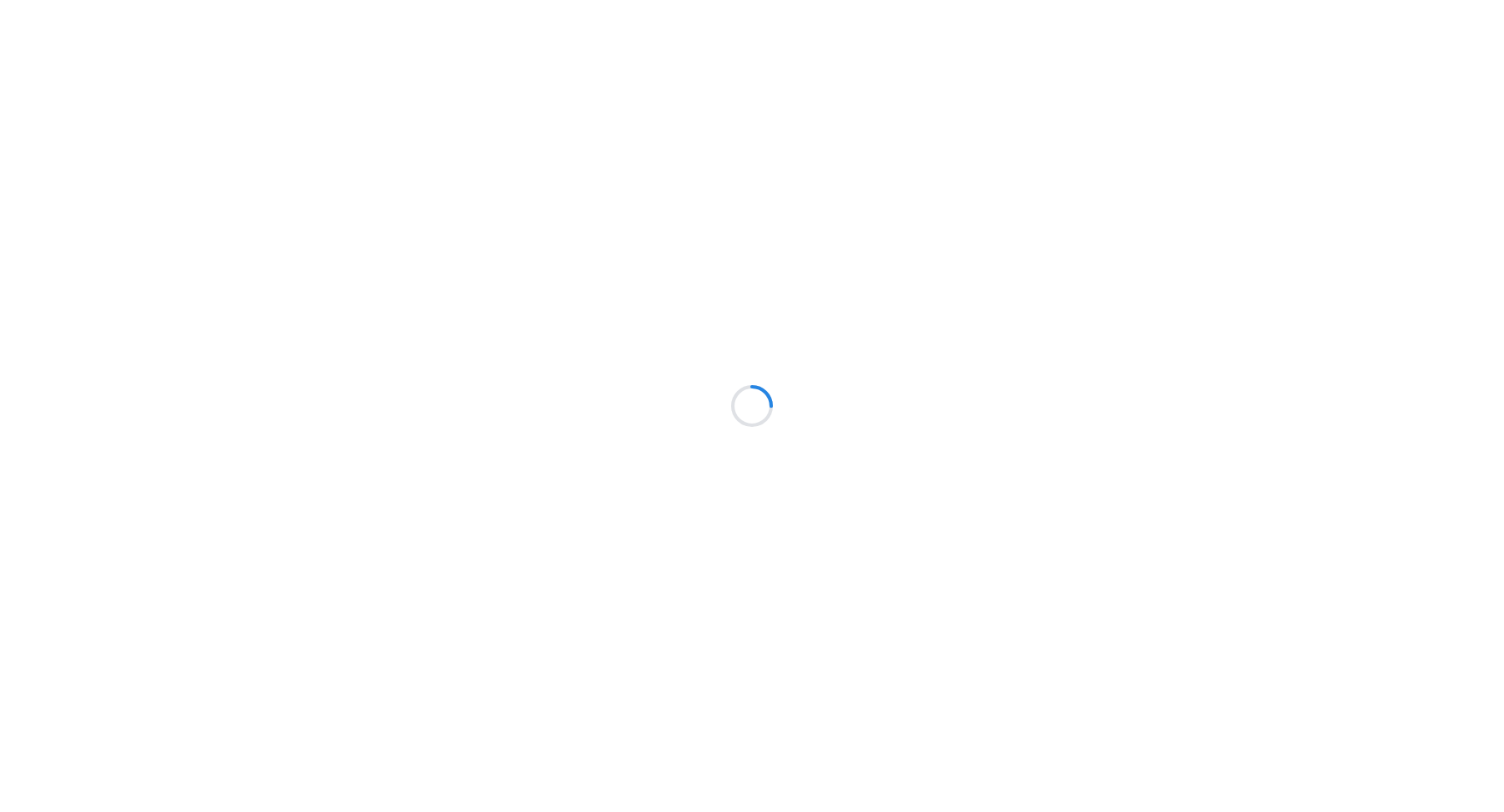 scroll, scrollTop: 0, scrollLeft: 0, axis: both 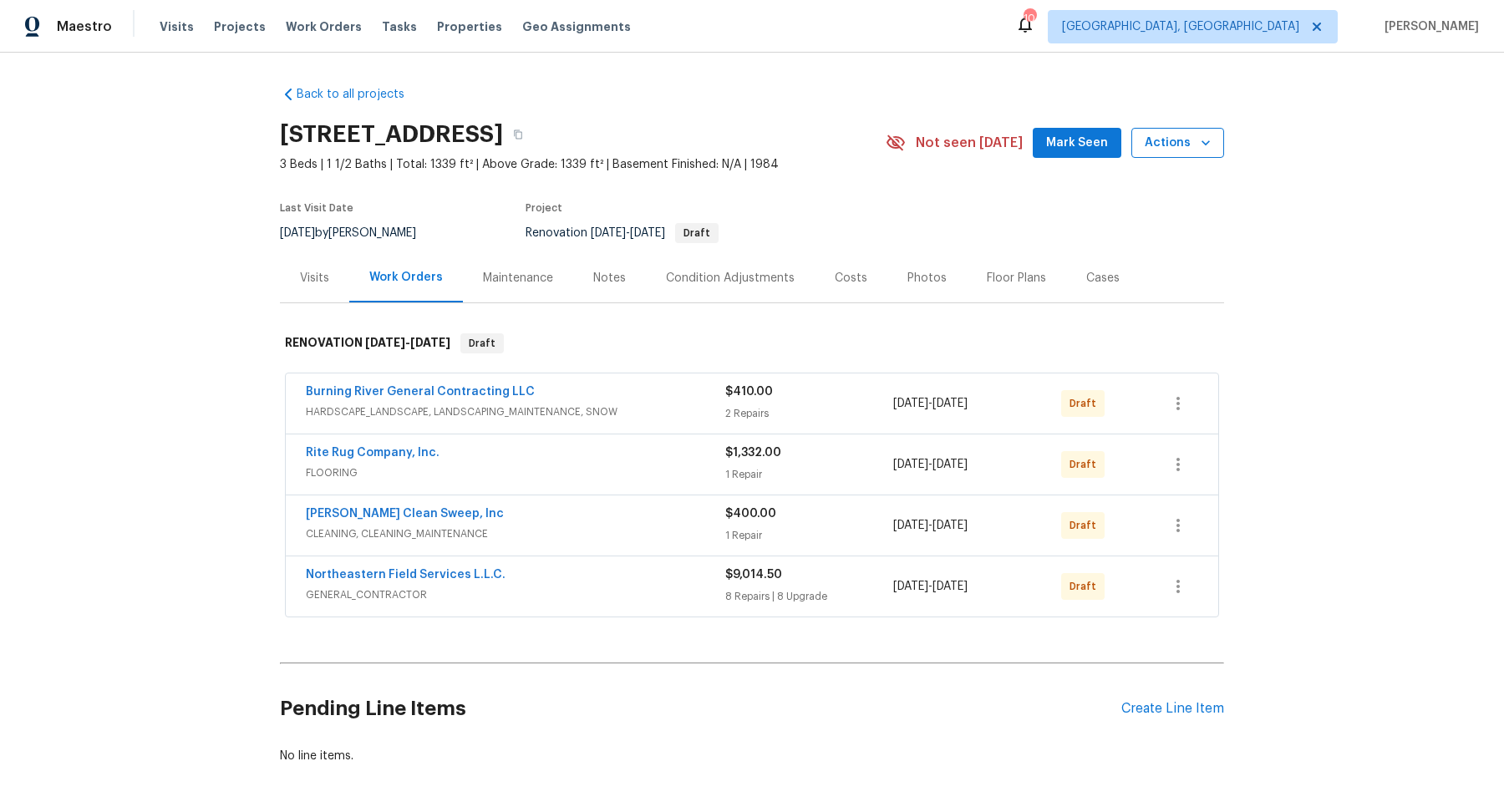 click on "Actions" at bounding box center (1177, 143) 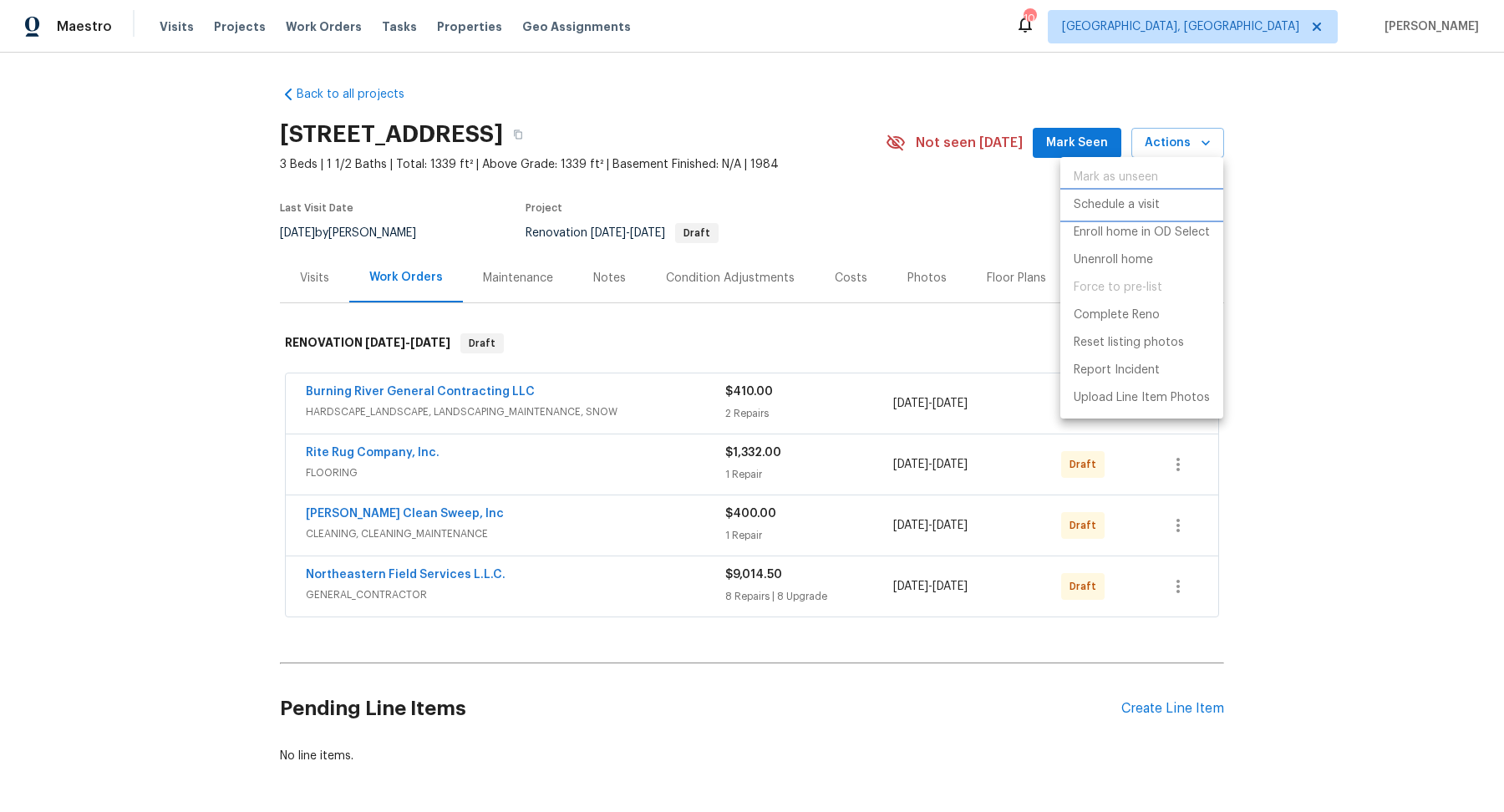 click on "Schedule a visit" at bounding box center (1116, 205) 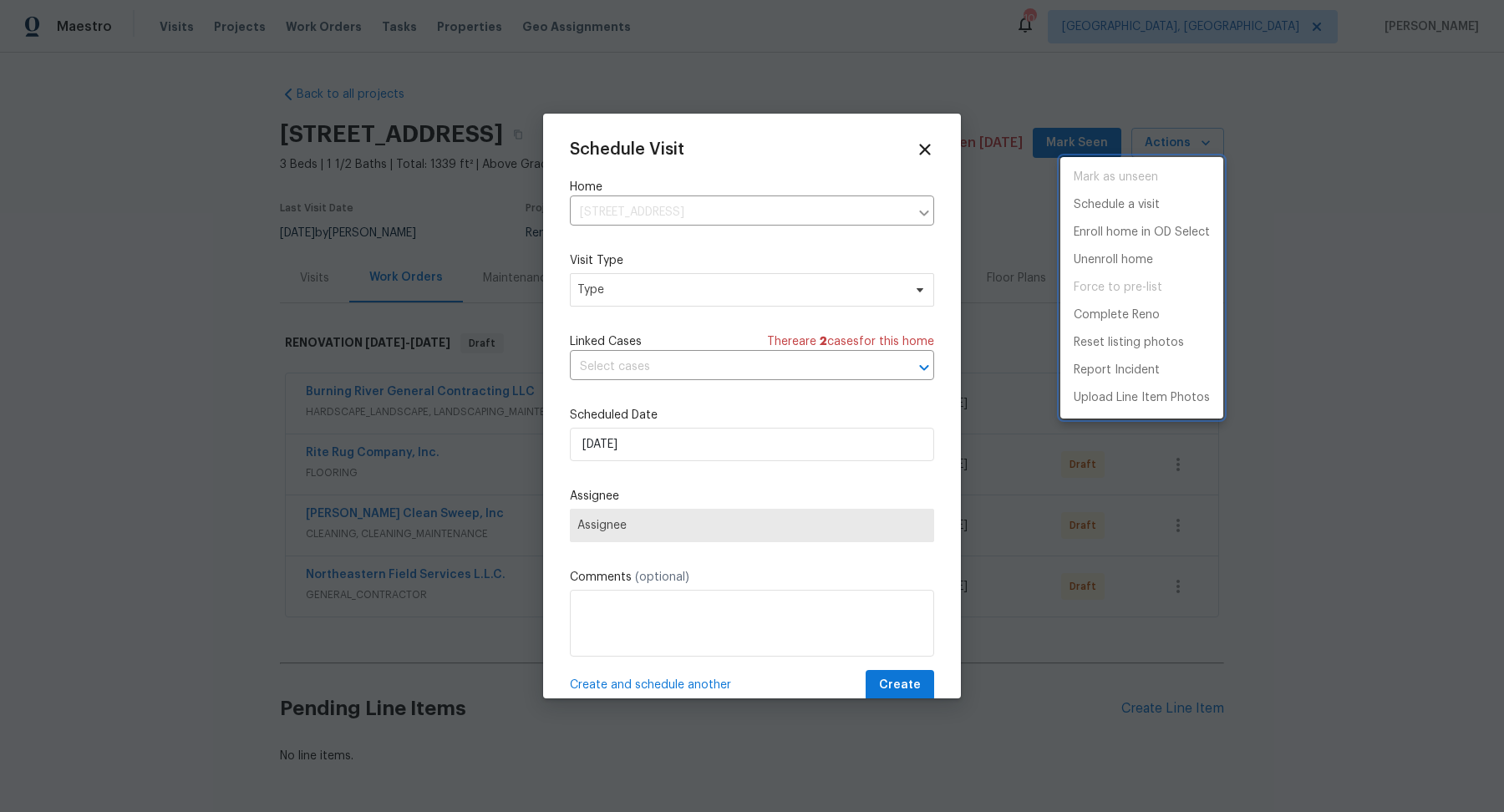 click at bounding box center (752, 406) 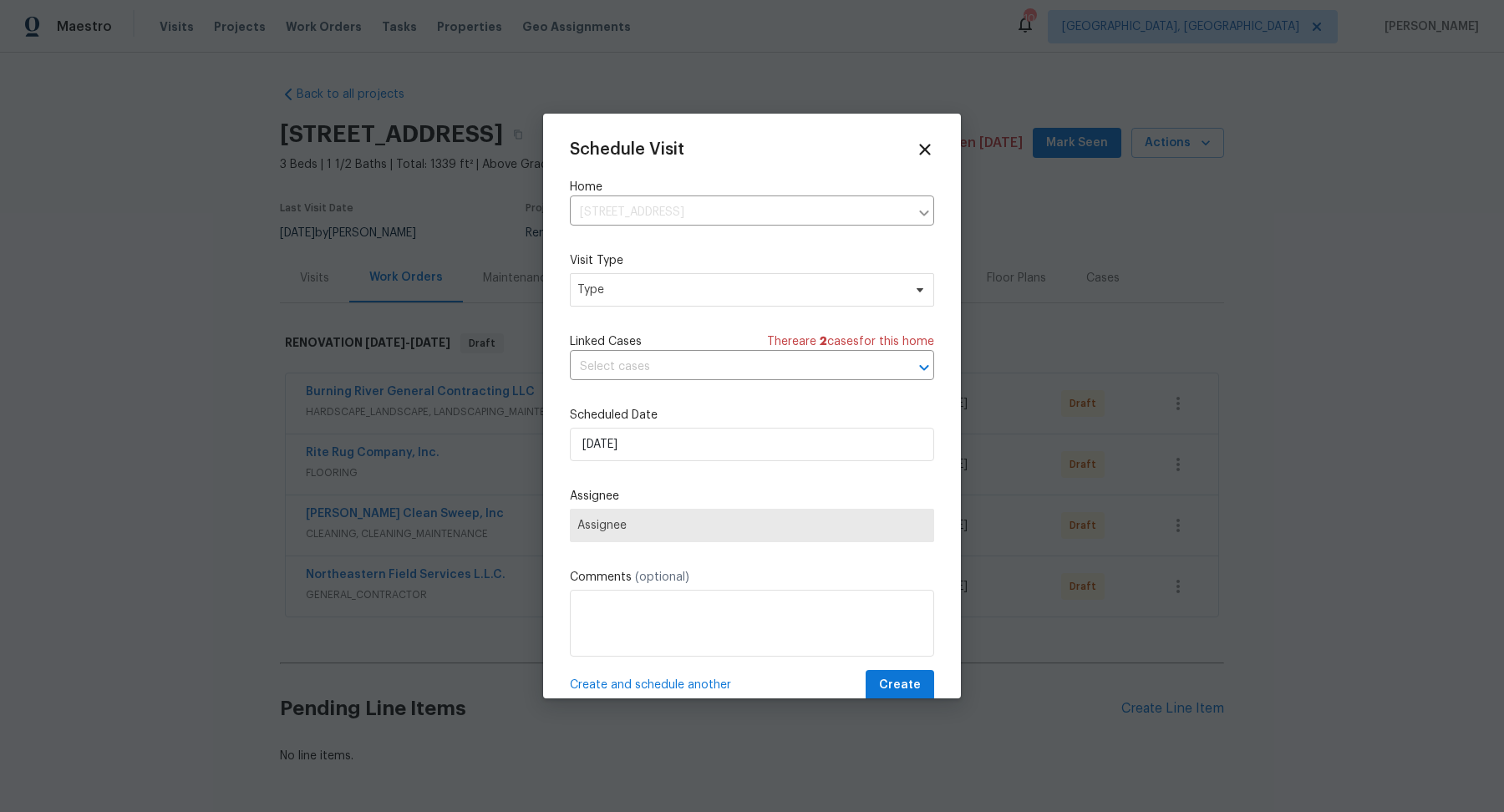 click on "Schedule Visit Home   5850 S Park Blvd, Cleveland, OH 44134 ​ Visit Type   Type Linked Cases There  are   2  case s  for this home   ​ Scheduled Date   7/10/2025 Assignee   Assignee Comments   (optional) Create and schedule another Create" at bounding box center (752, 406) 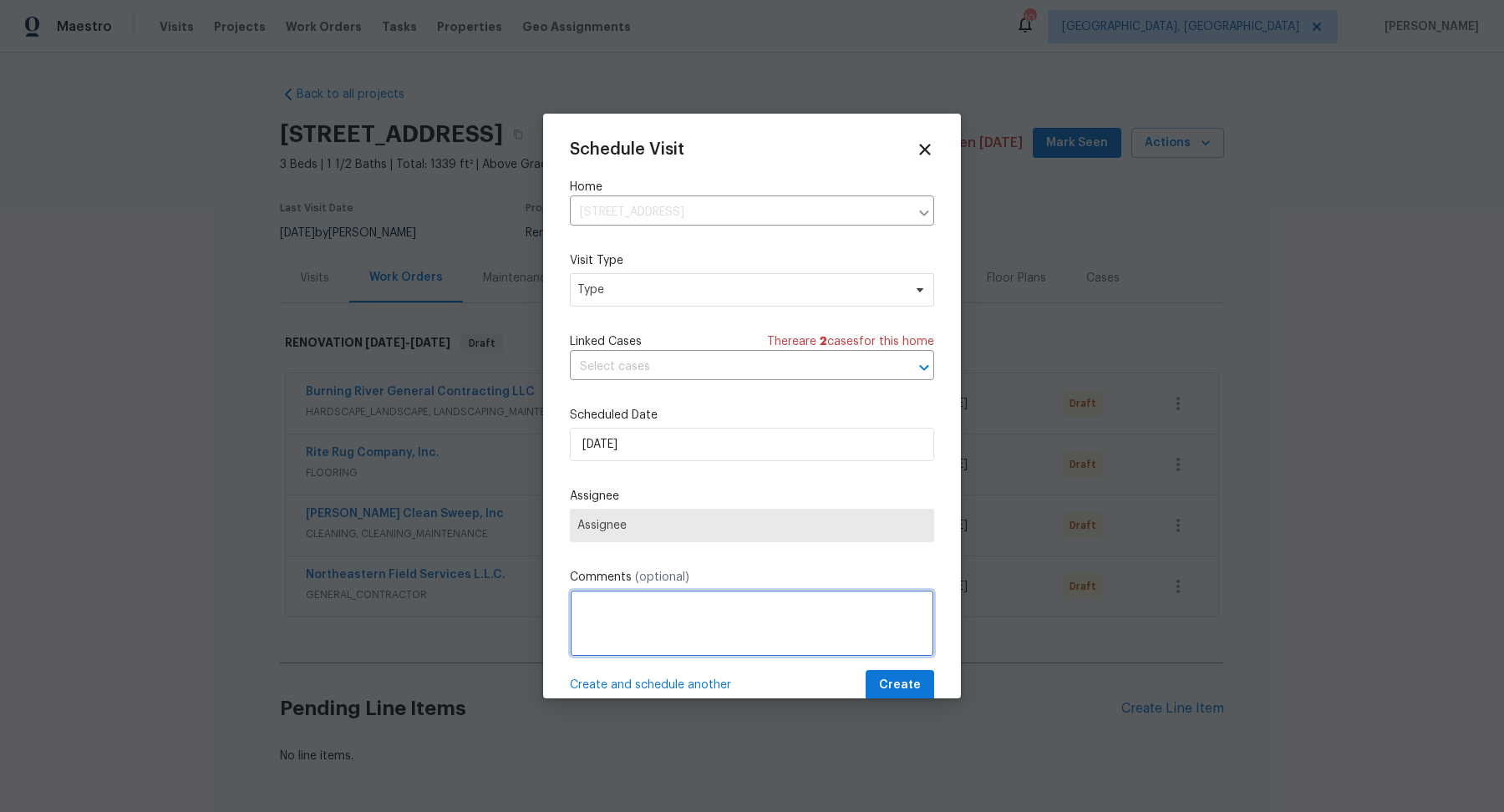 click at bounding box center [752, 623] 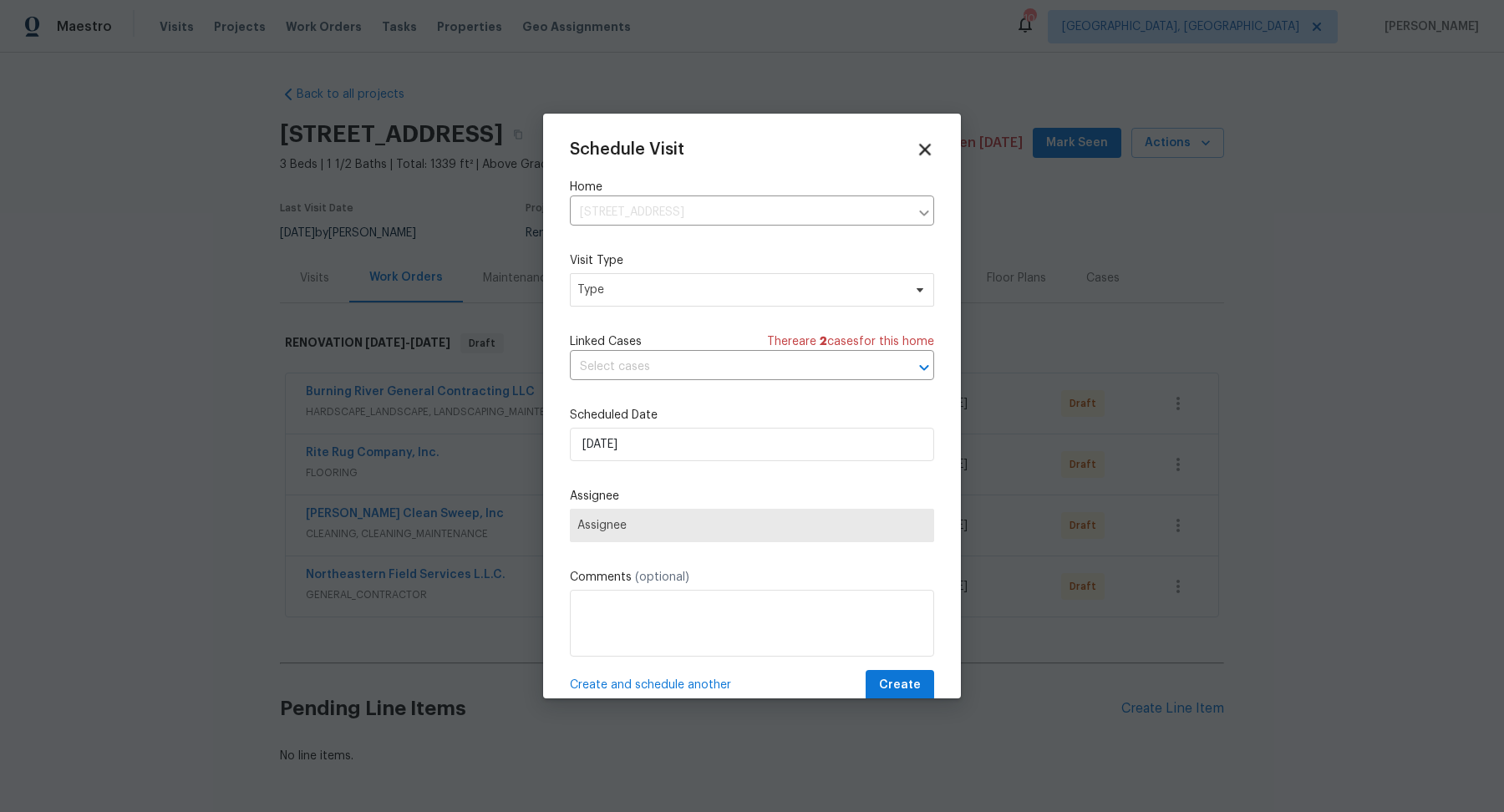 click 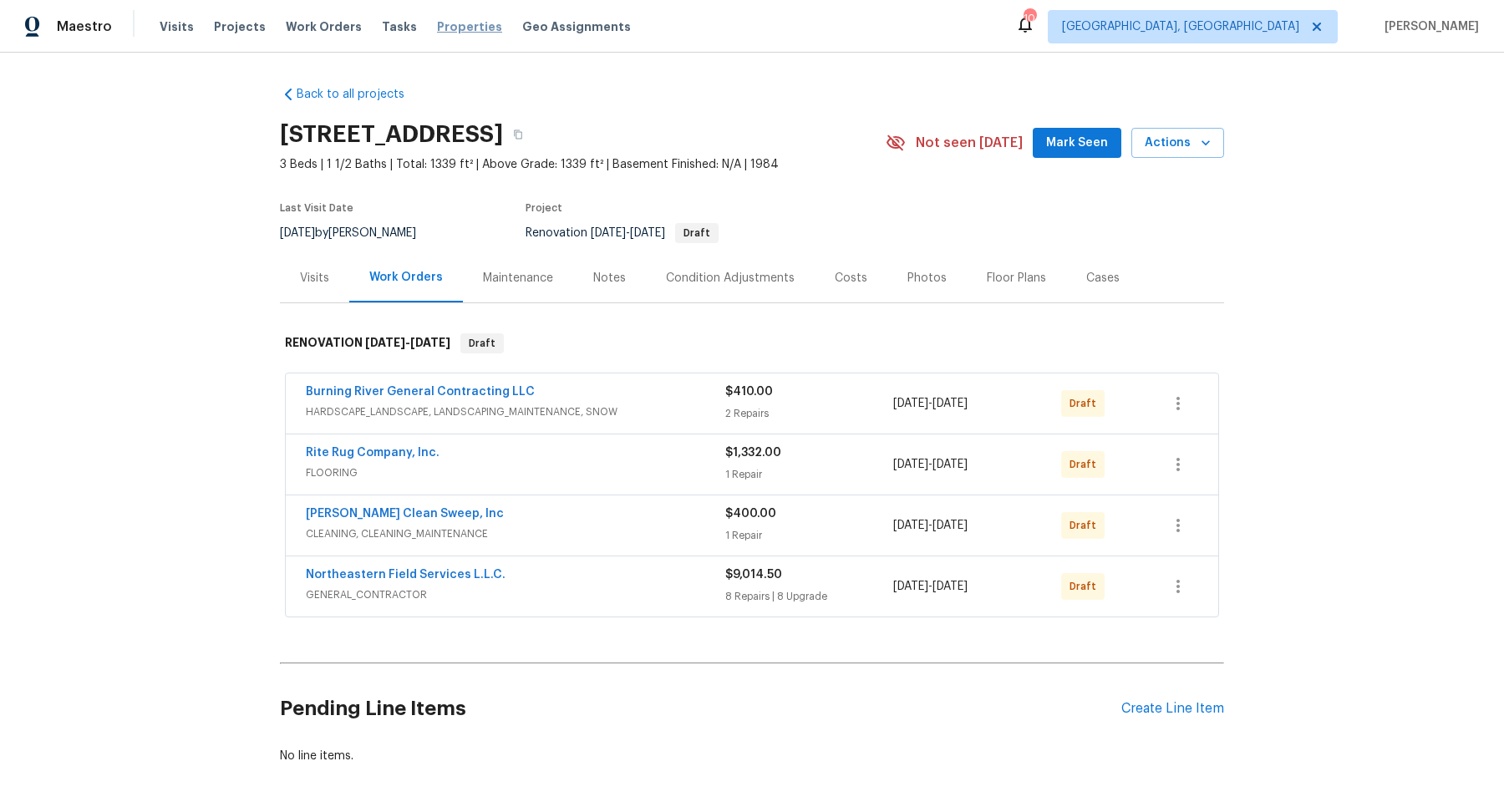 click on "Properties" at bounding box center [470, 27] 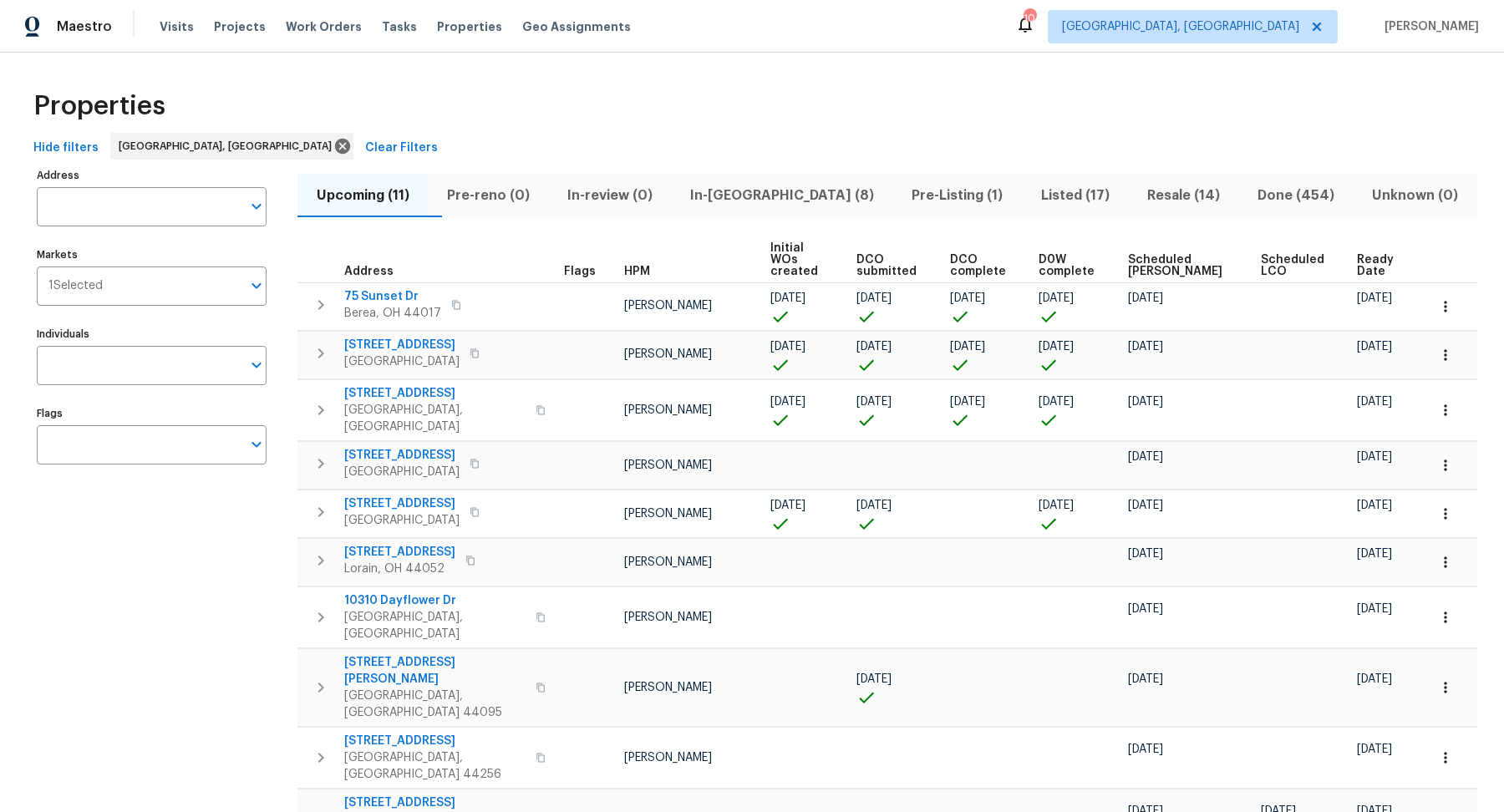 scroll, scrollTop: 50, scrollLeft: 0, axis: vertical 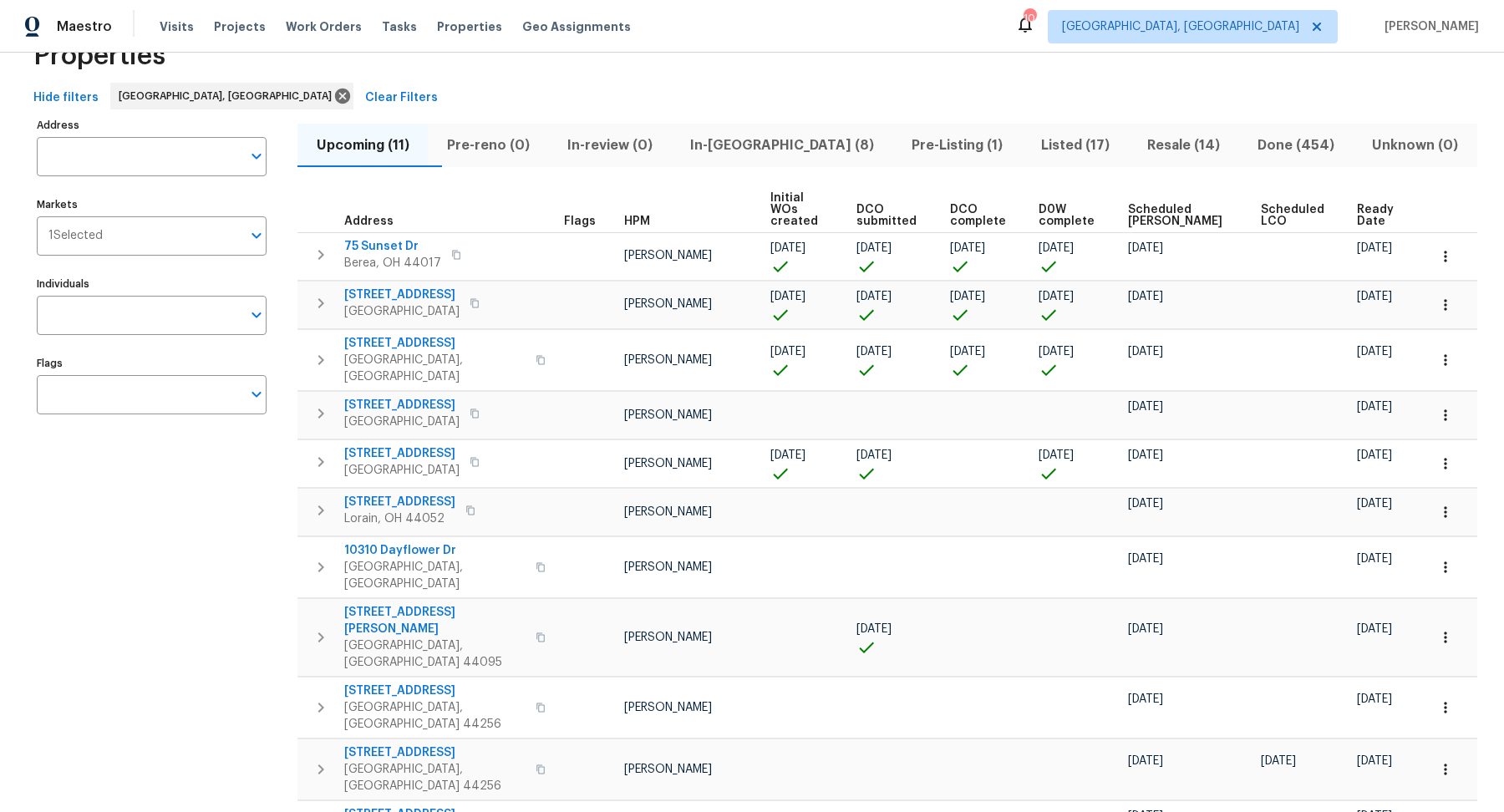click on "In-[GEOGRAPHIC_DATA] (8)" at bounding box center (782, 145) 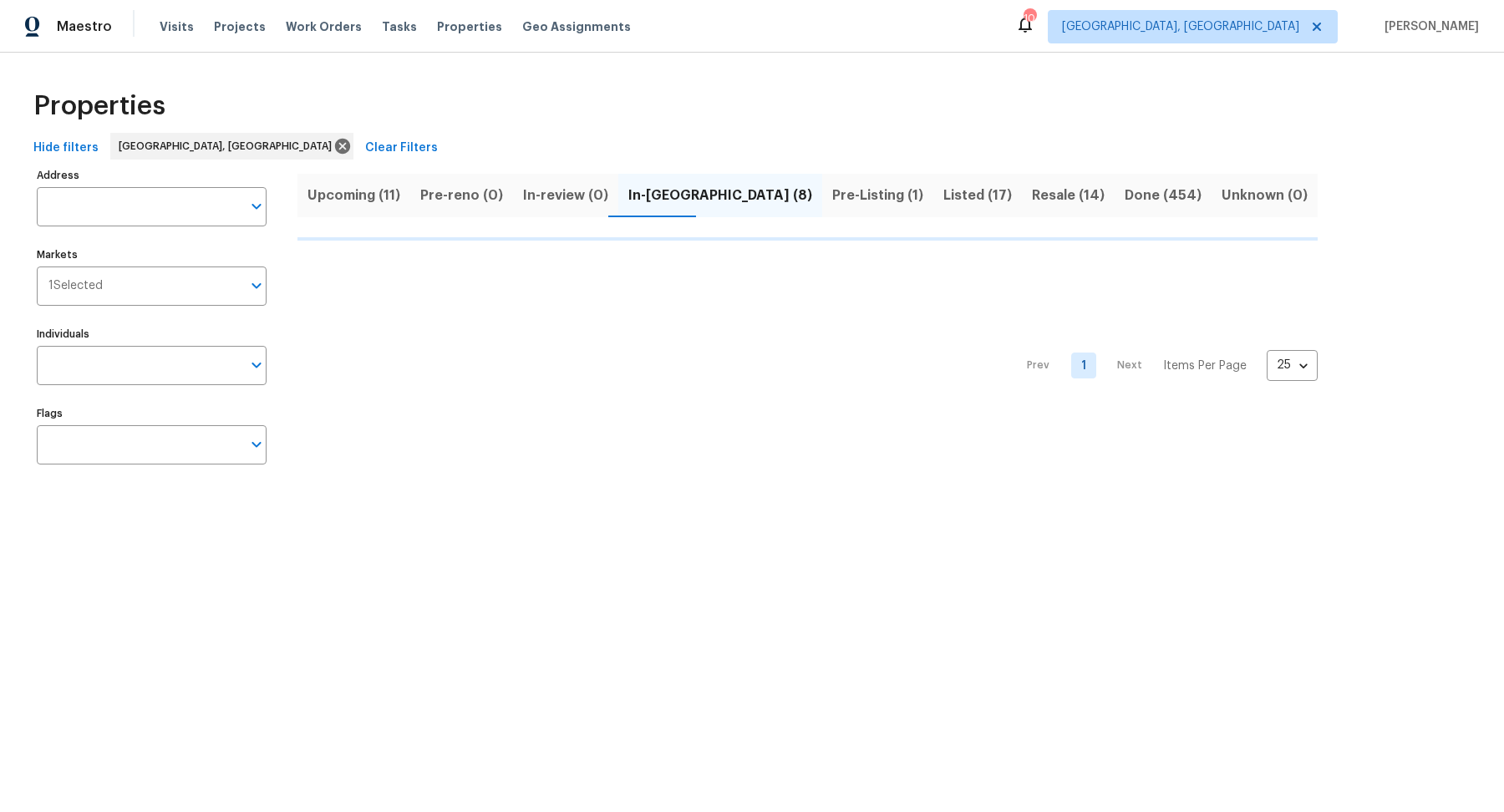 scroll, scrollTop: 0, scrollLeft: 0, axis: both 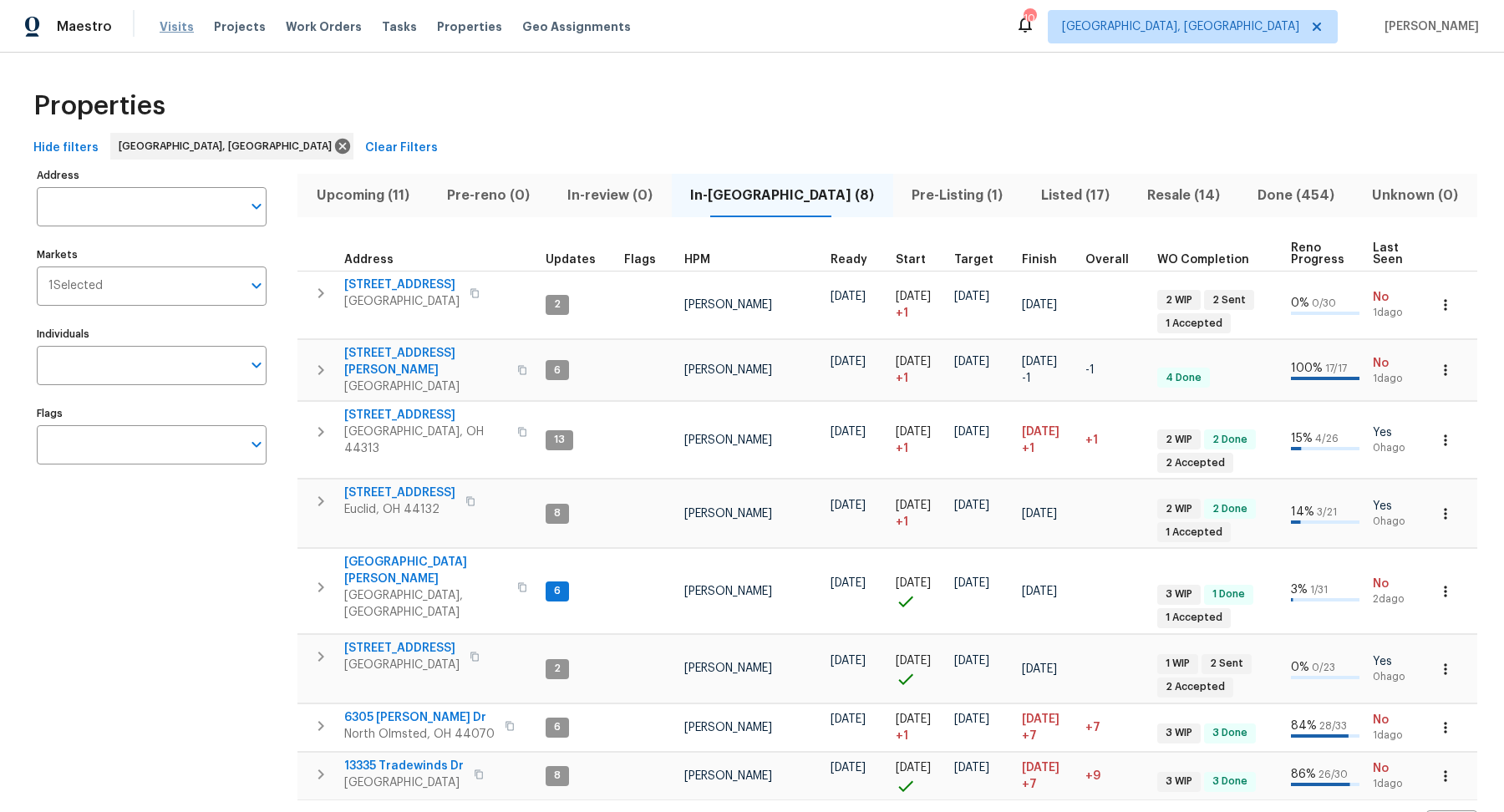 click on "Visits" at bounding box center (176, 27) 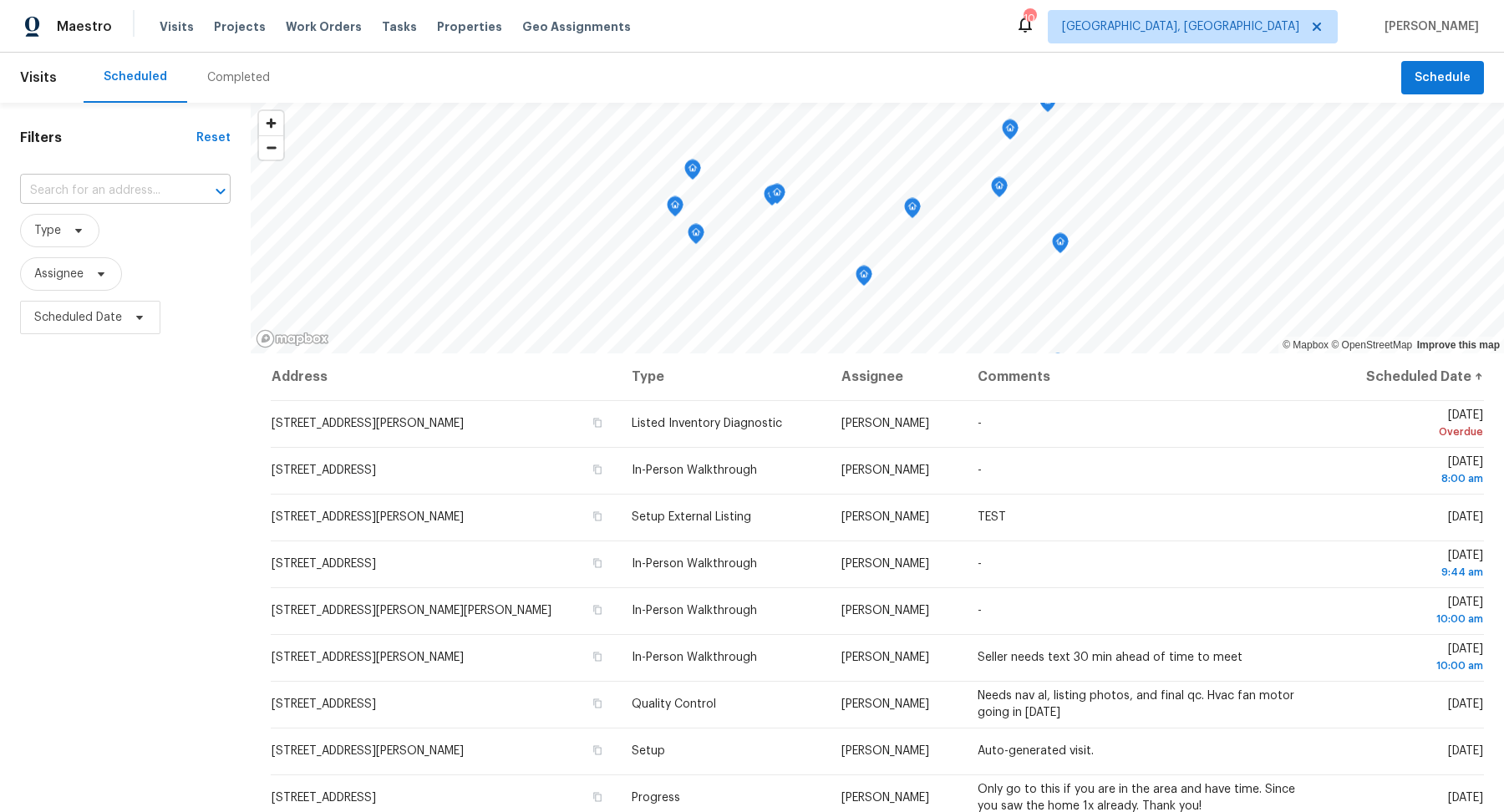 click at bounding box center (102, 190) 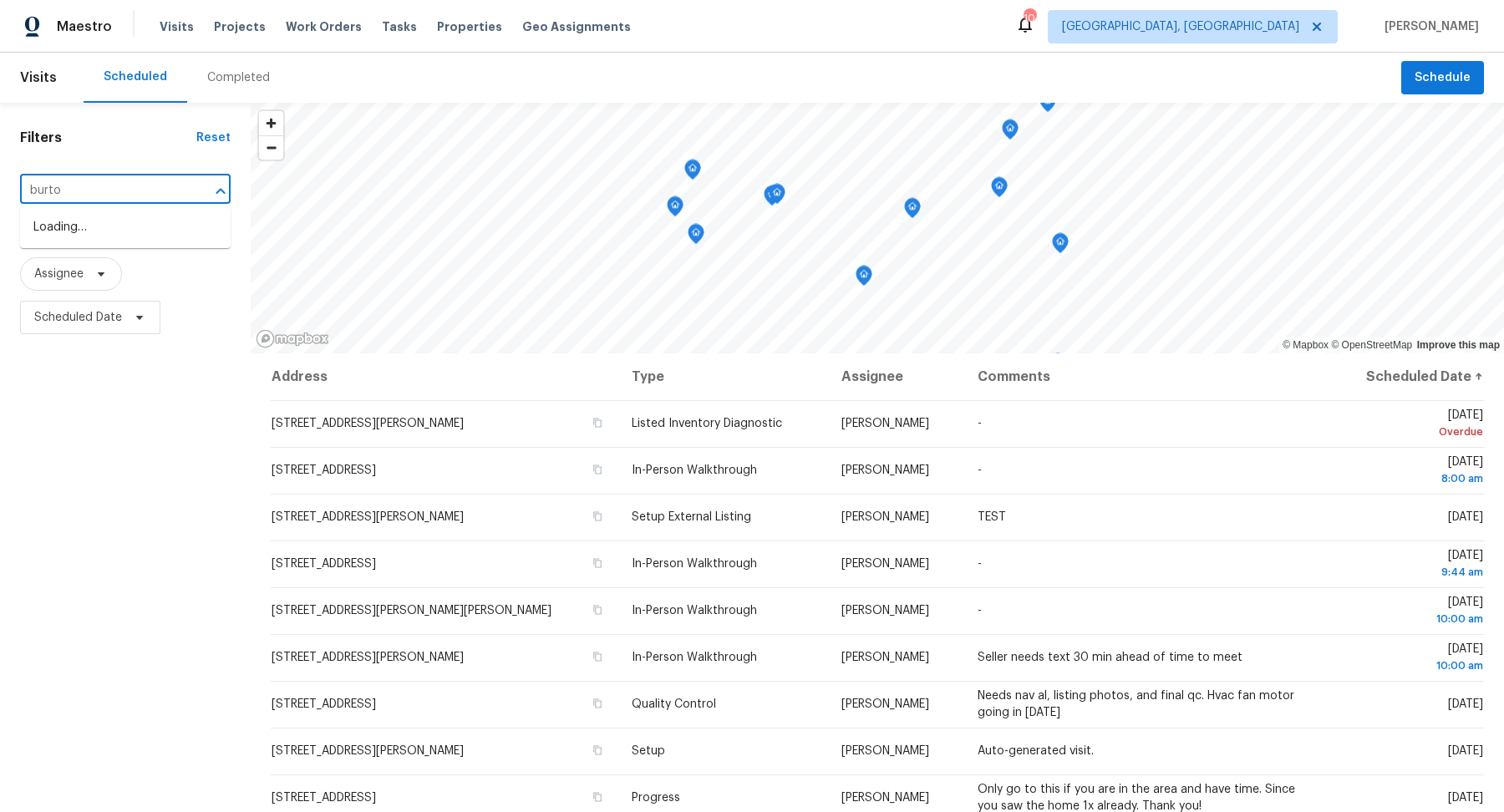 type on "burton" 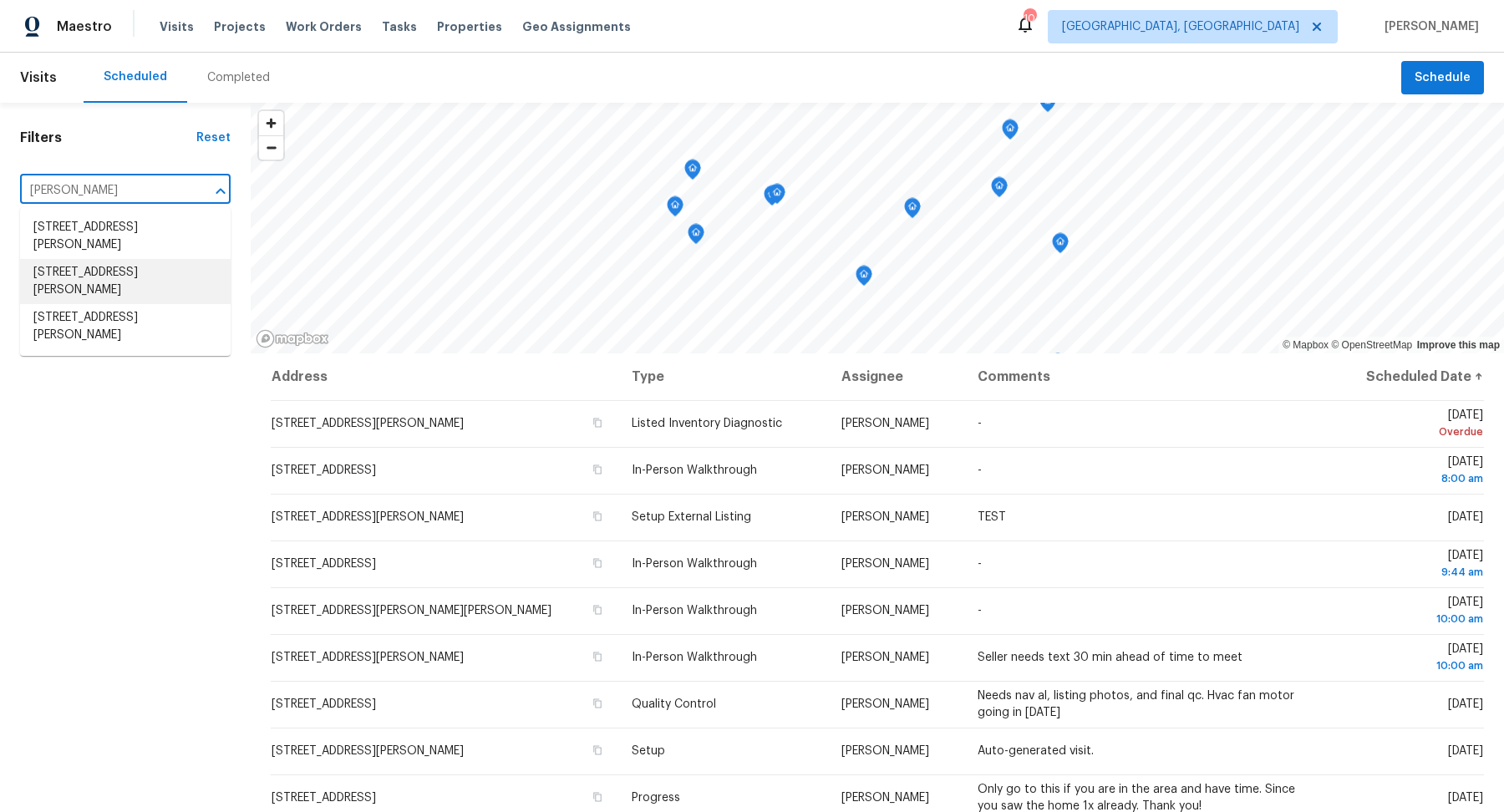 click on "9740 Burton Dr, Twinsburg, OH 44087" at bounding box center [125, 282] 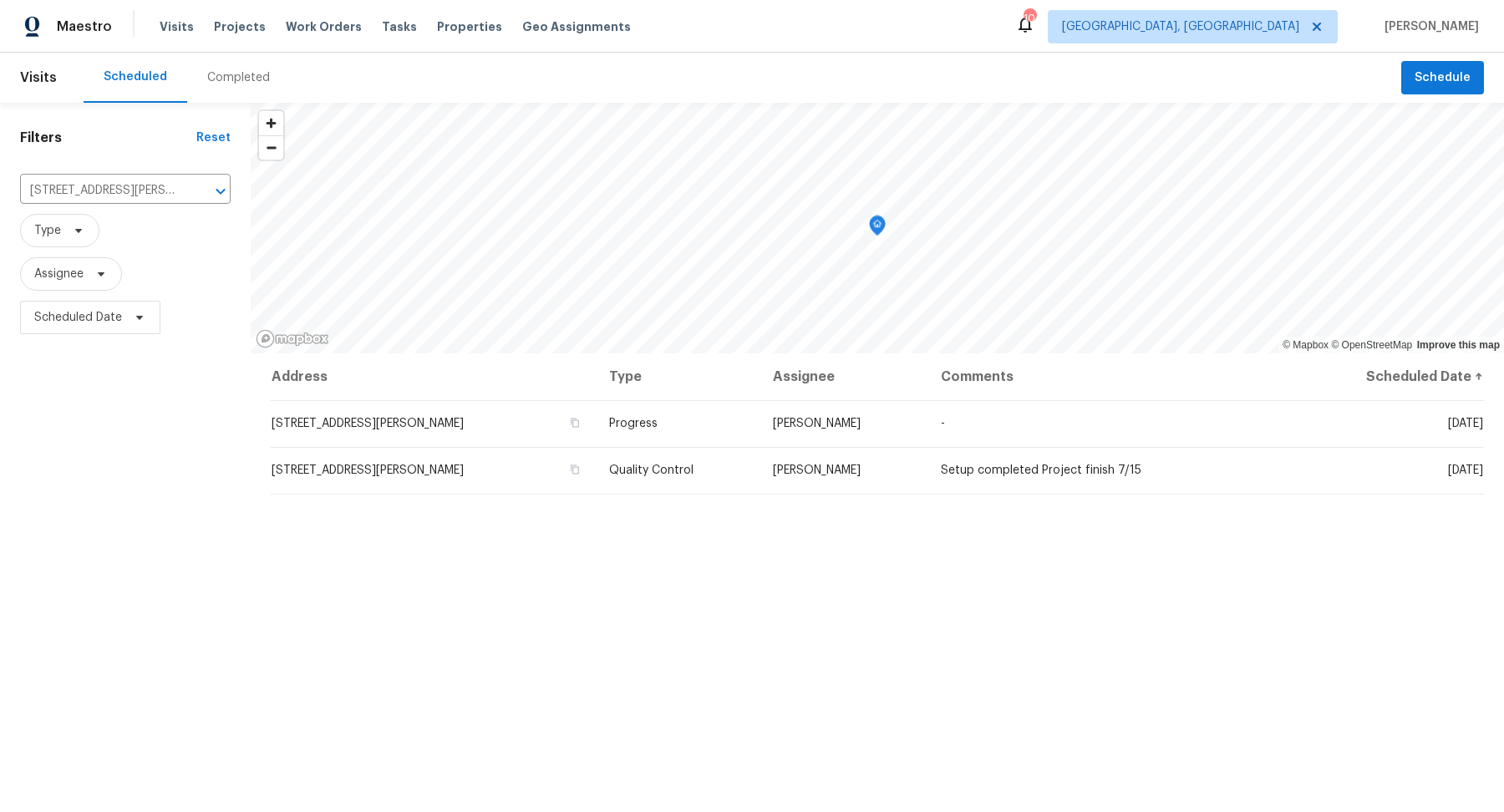 click on "Filters Reset 9740 Burton Dr, Twinsburg, OH 44087 ​ Type Assignee Scheduled Date" at bounding box center (125, 553) 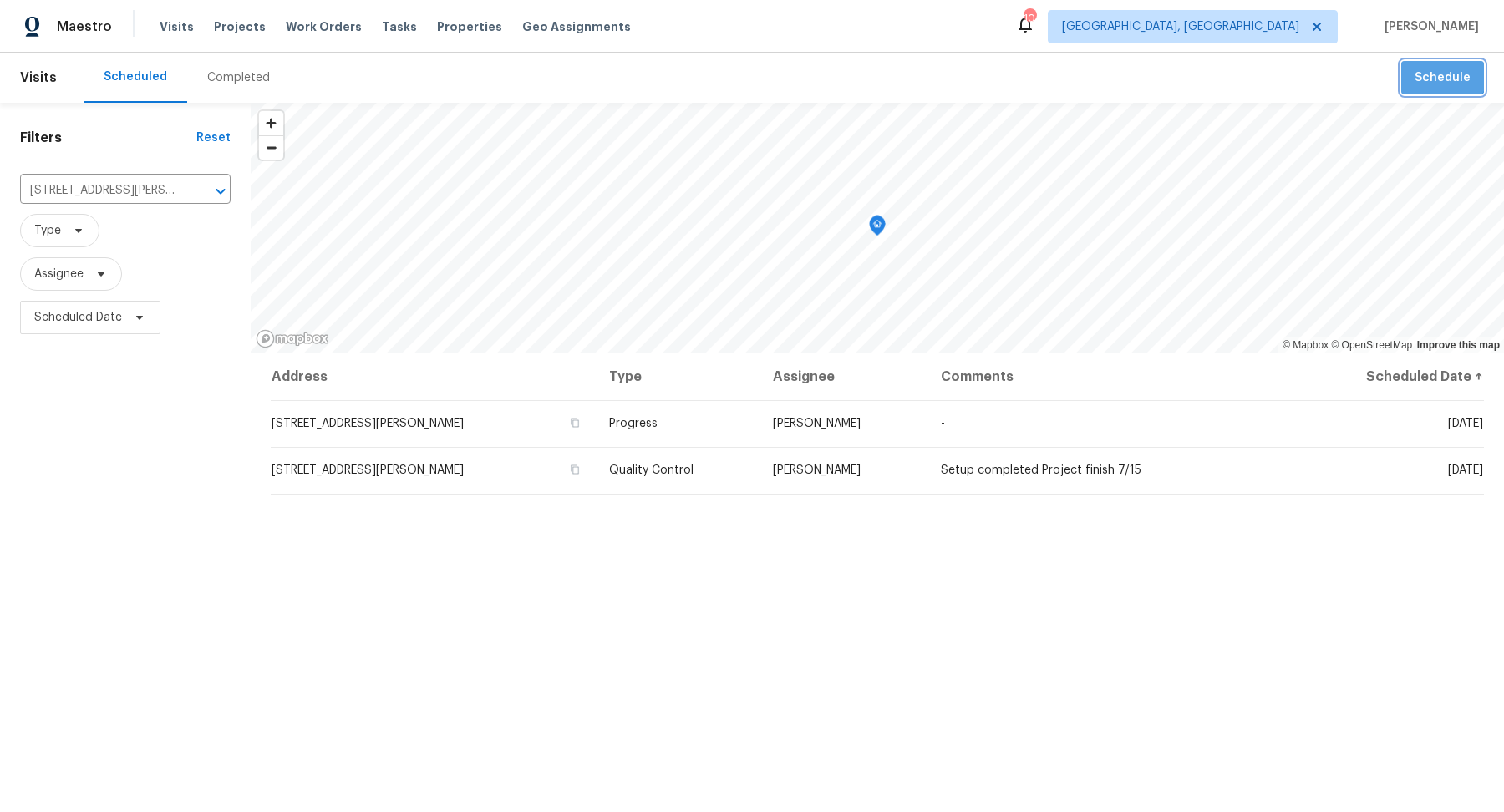 click on "Schedule" at bounding box center [1442, 78] 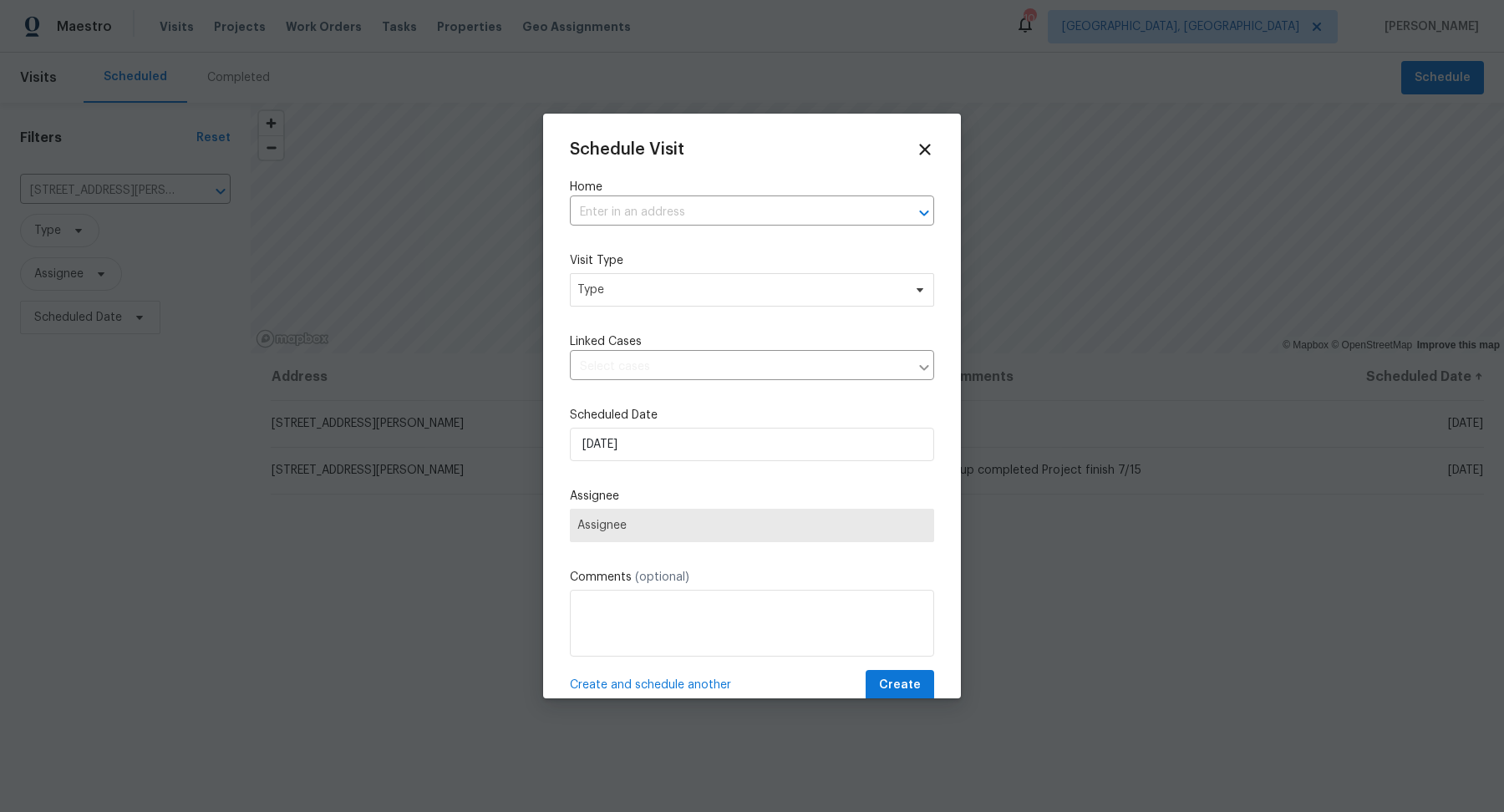 click on "Home   ​" at bounding box center [752, 202] 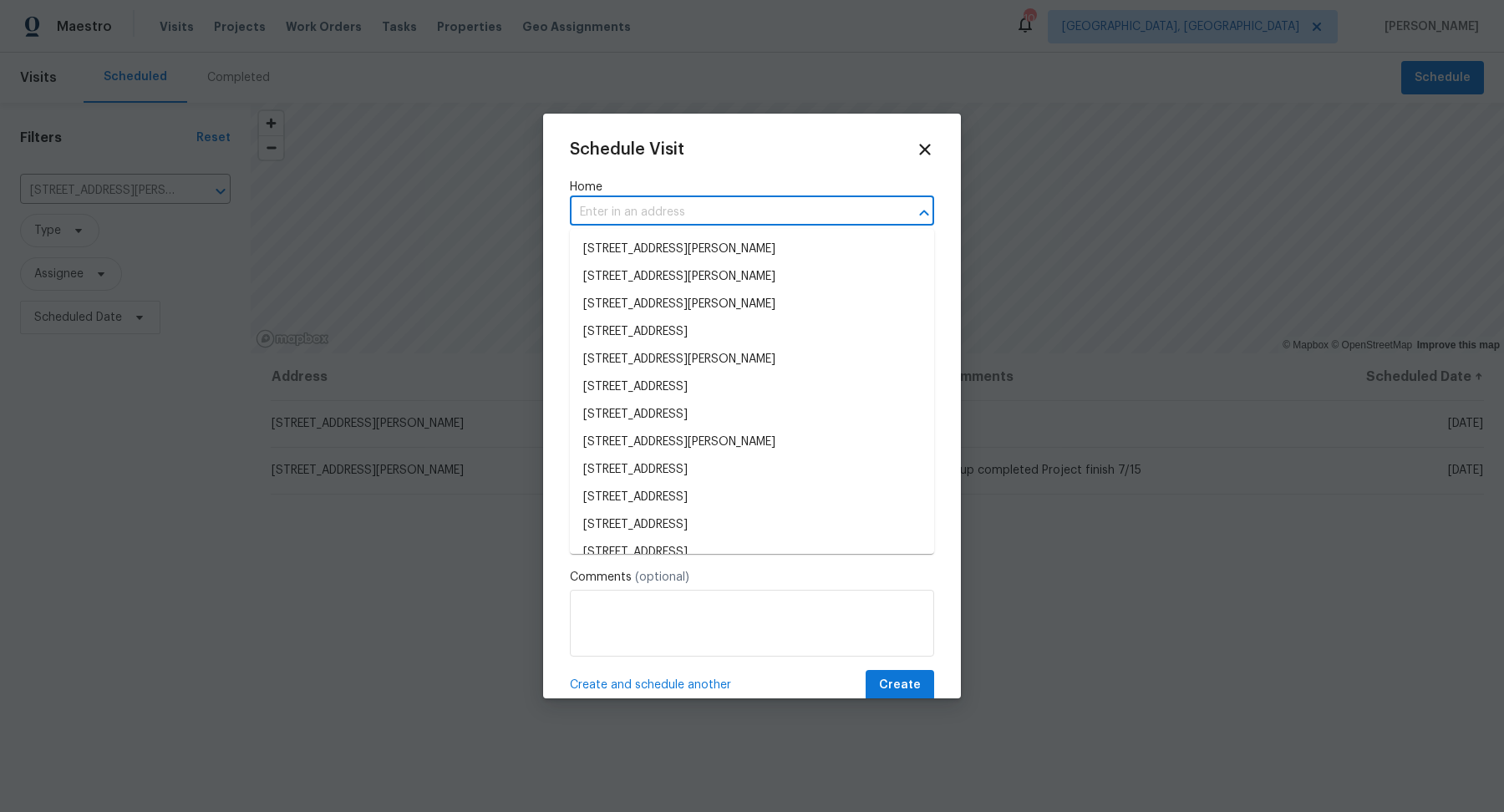click at bounding box center (729, 212) 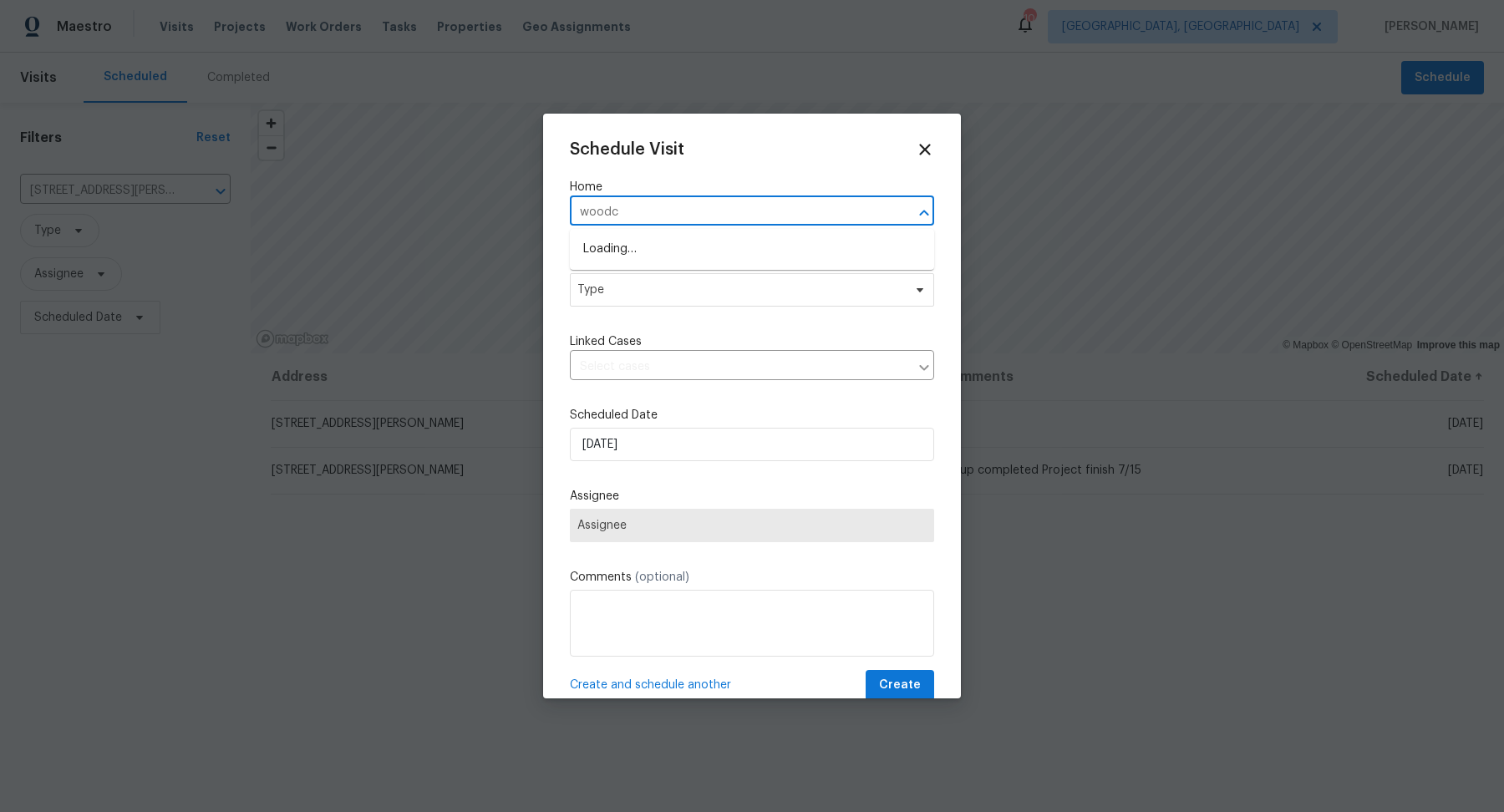 type on "woodch" 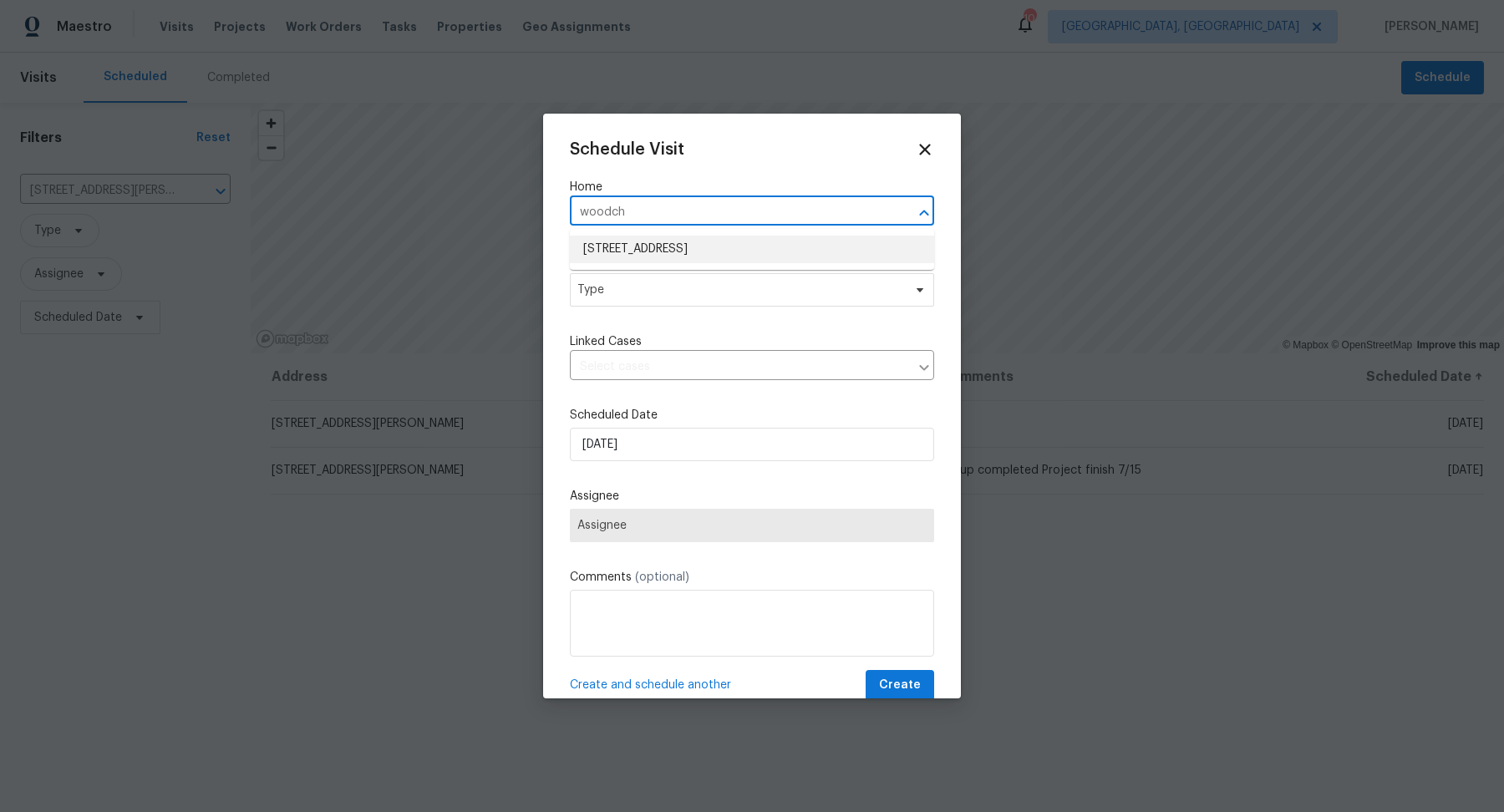 click on "10465 Woodchuck Ct, Twinsburg, OH 44087" at bounding box center [752, 249] 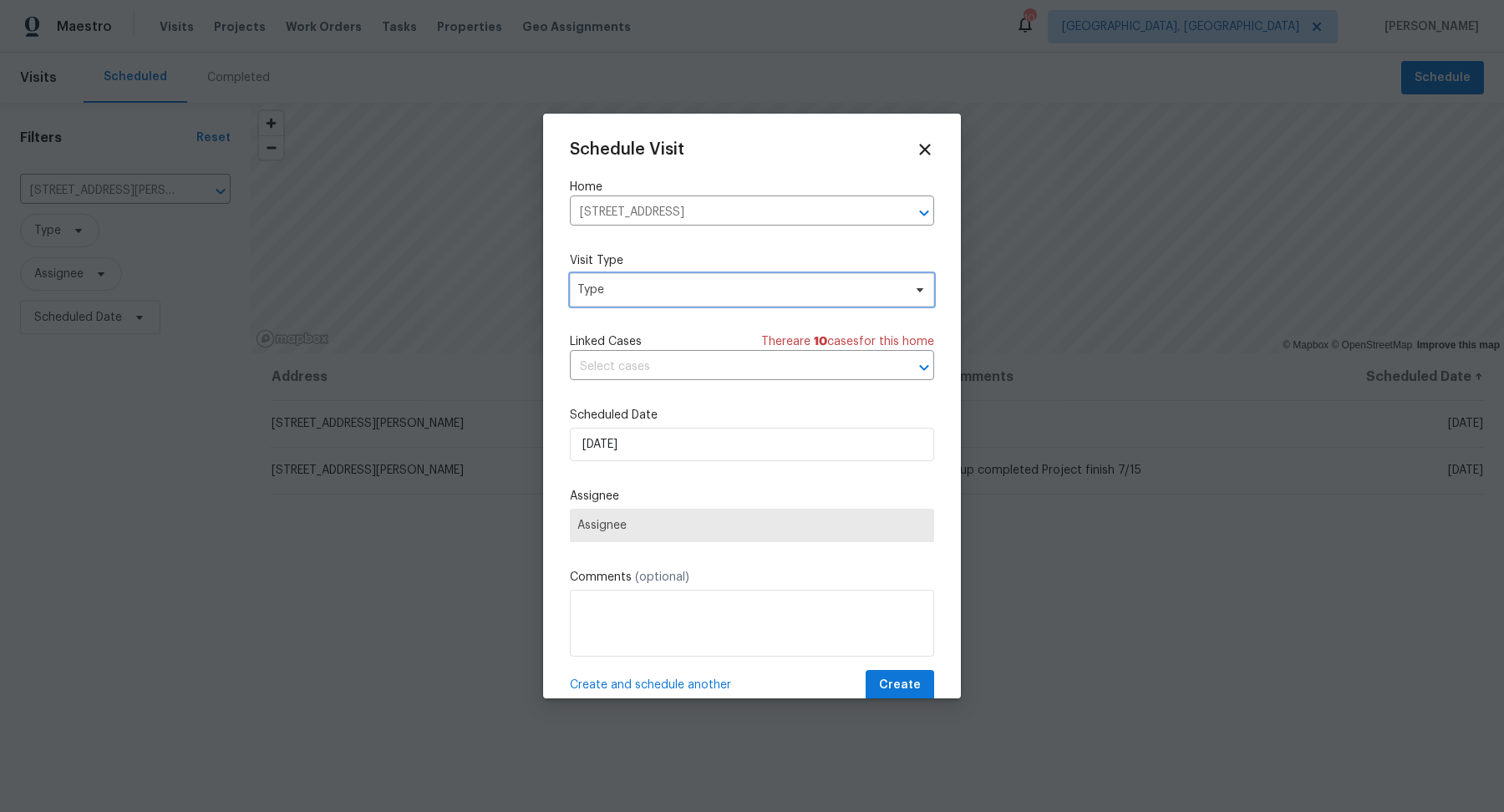 click on "Type" at bounding box center [739, 290] 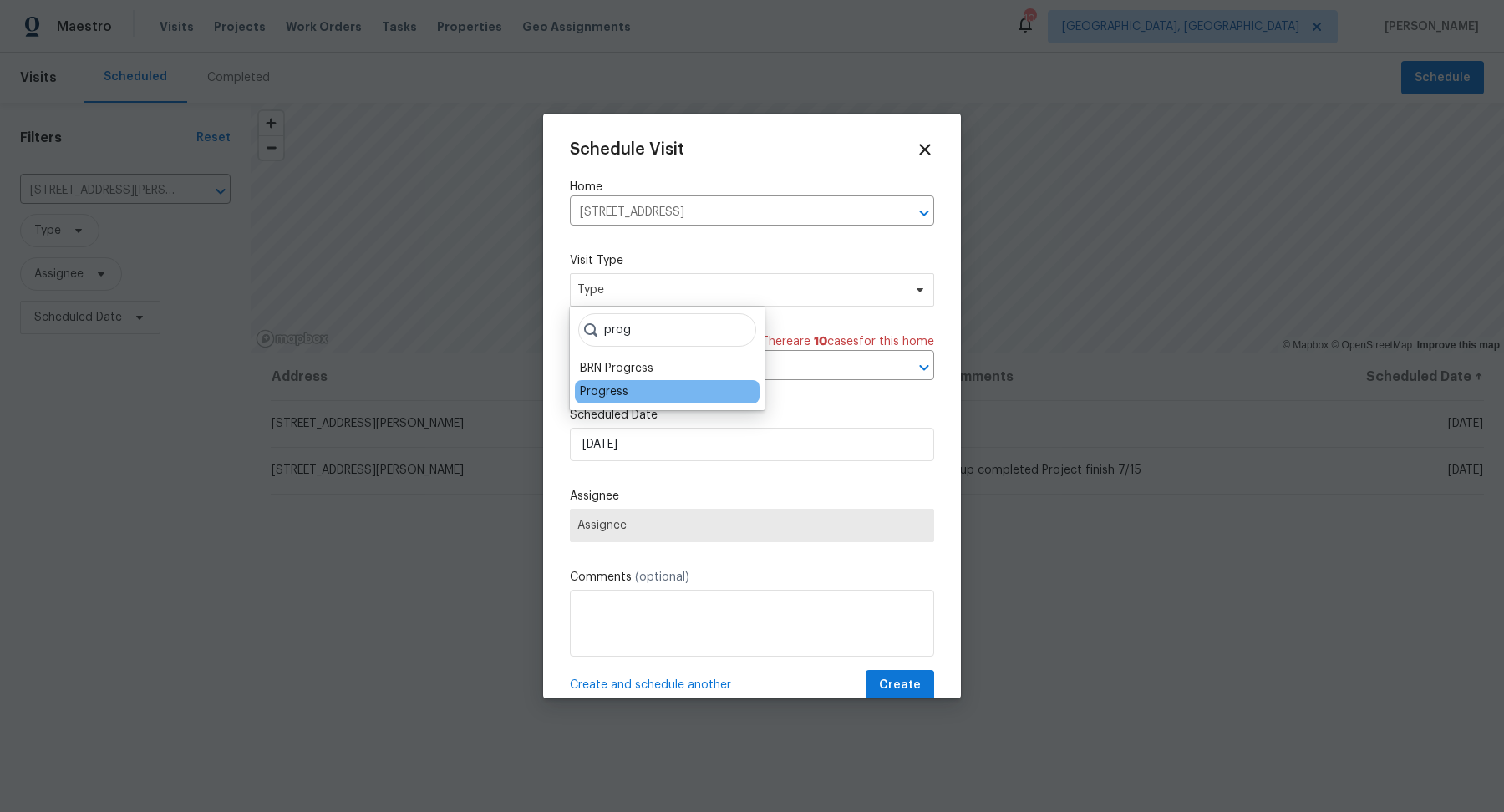 type on "prog" 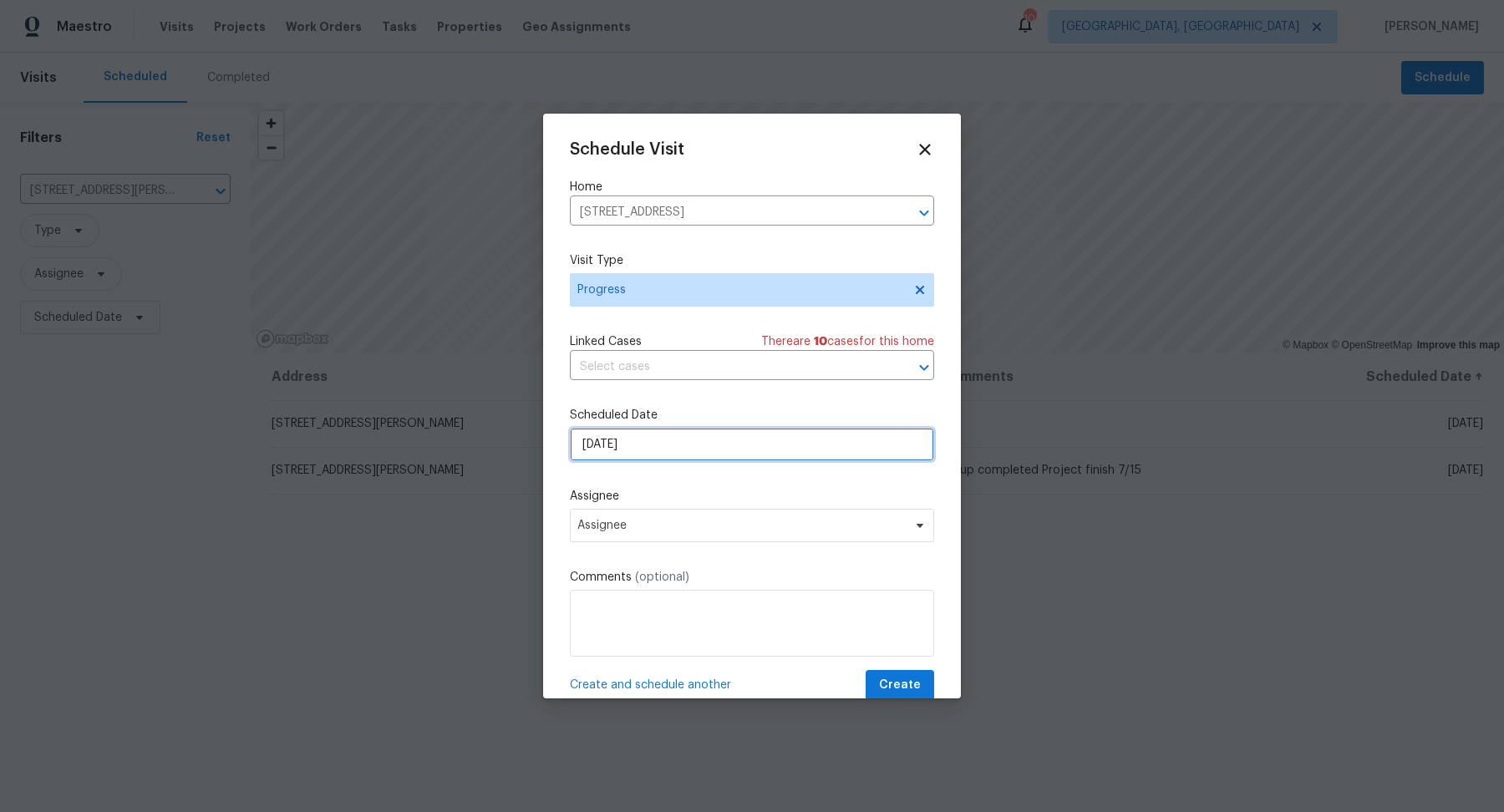 click on "7/10/2025" at bounding box center [752, 444] 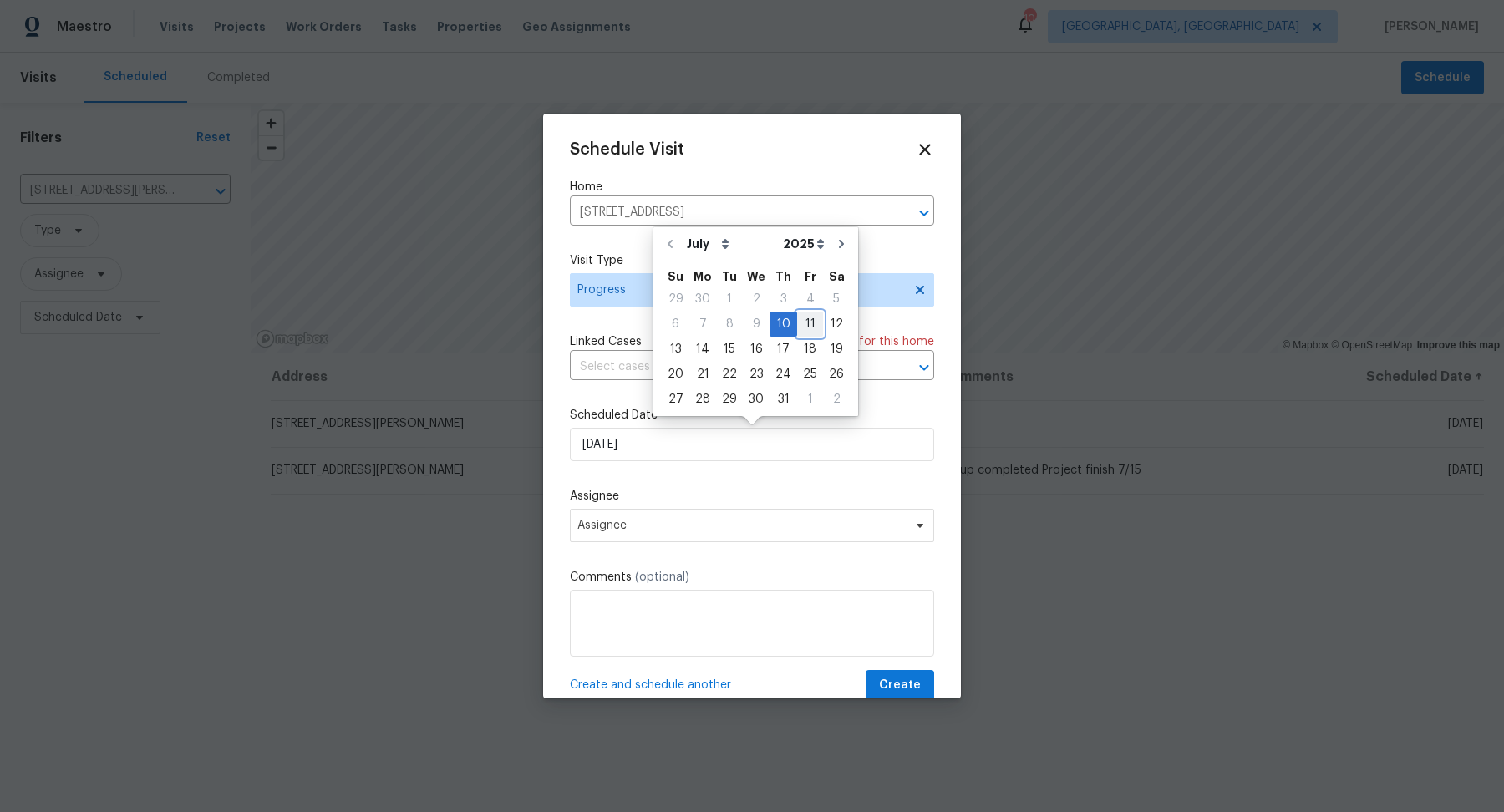 click on "11" at bounding box center [810, 324] 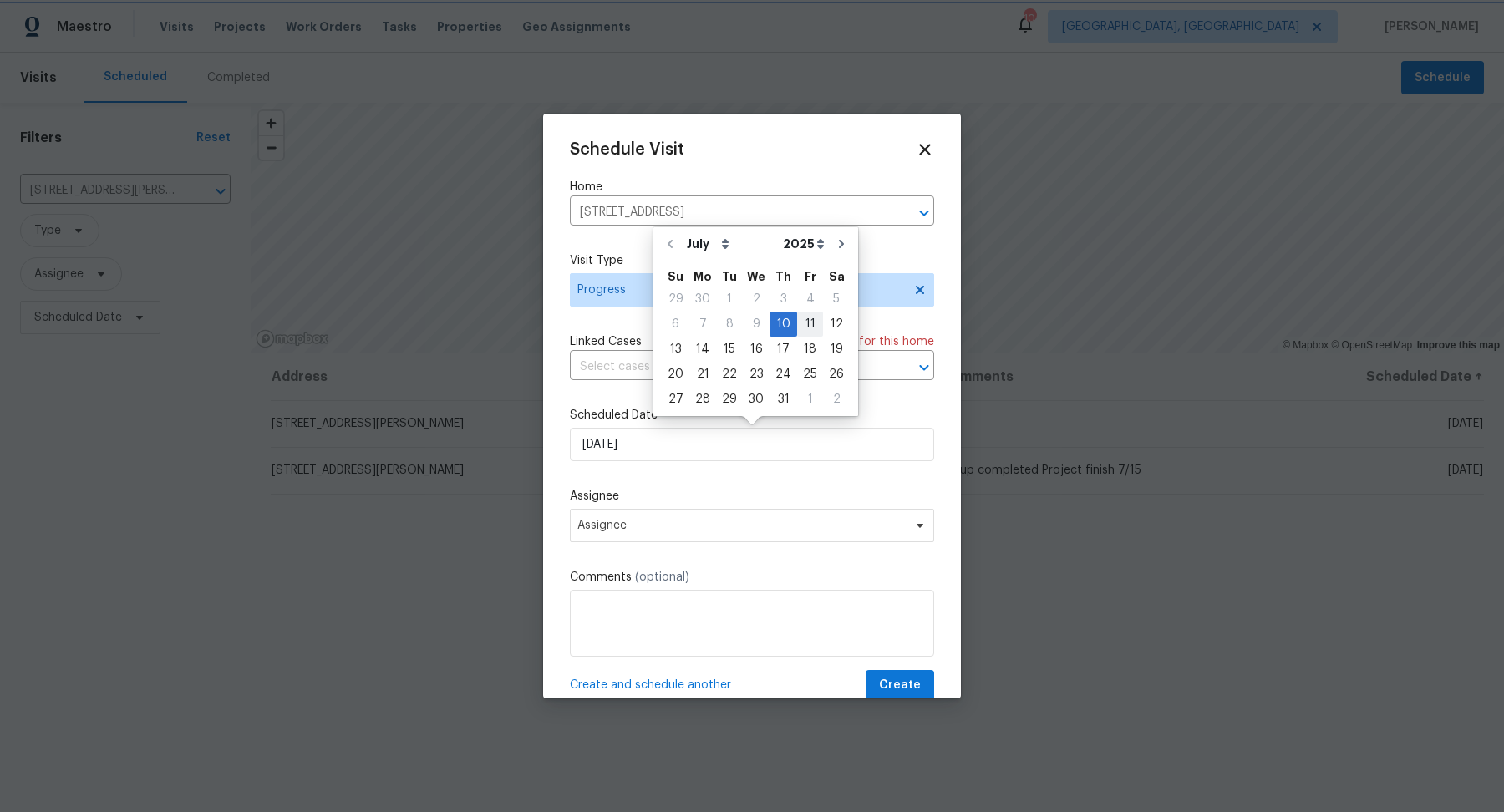 type on "7/11/2025" 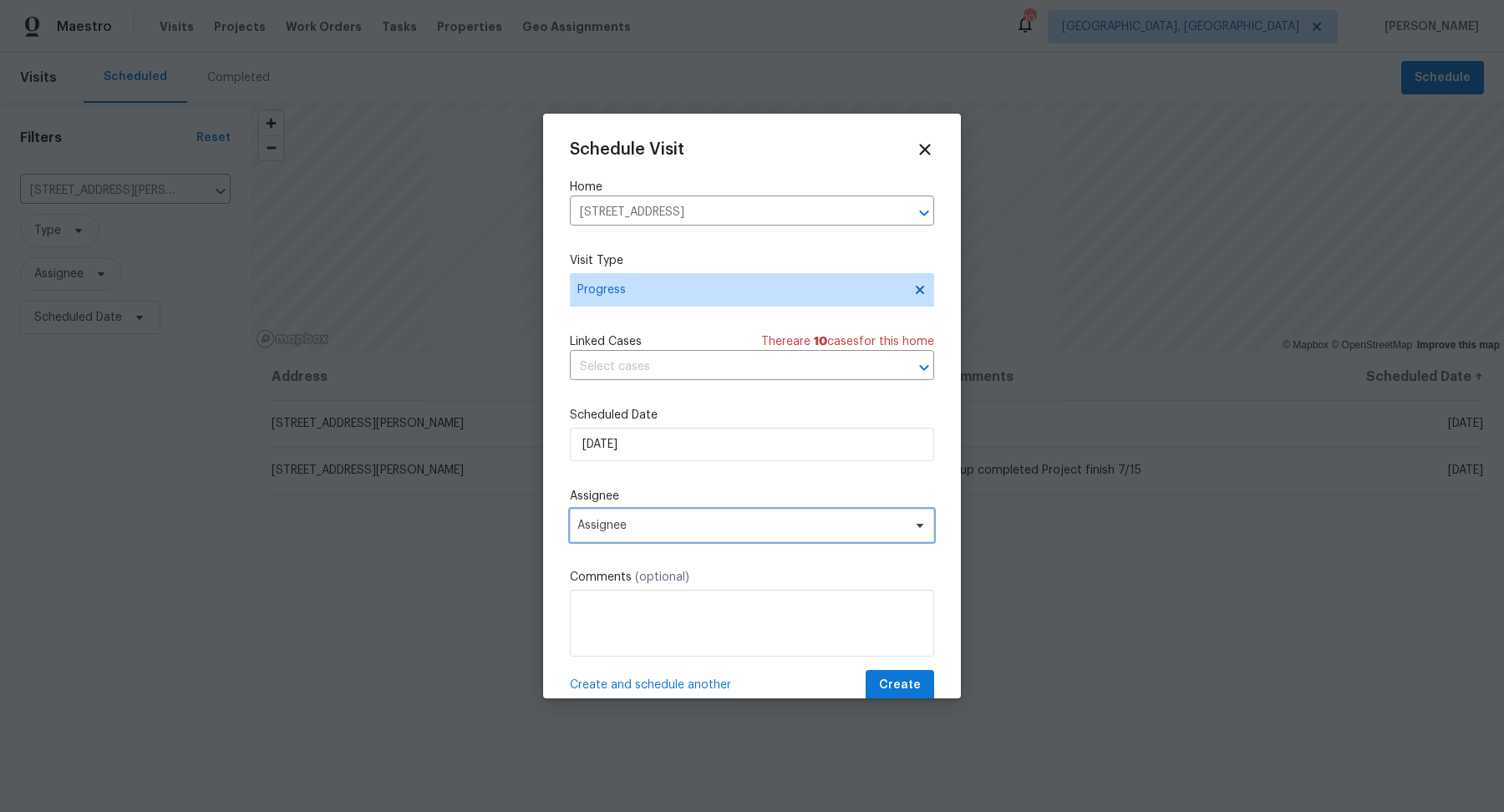 click on "Assignee" at bounding box center (752, 525) 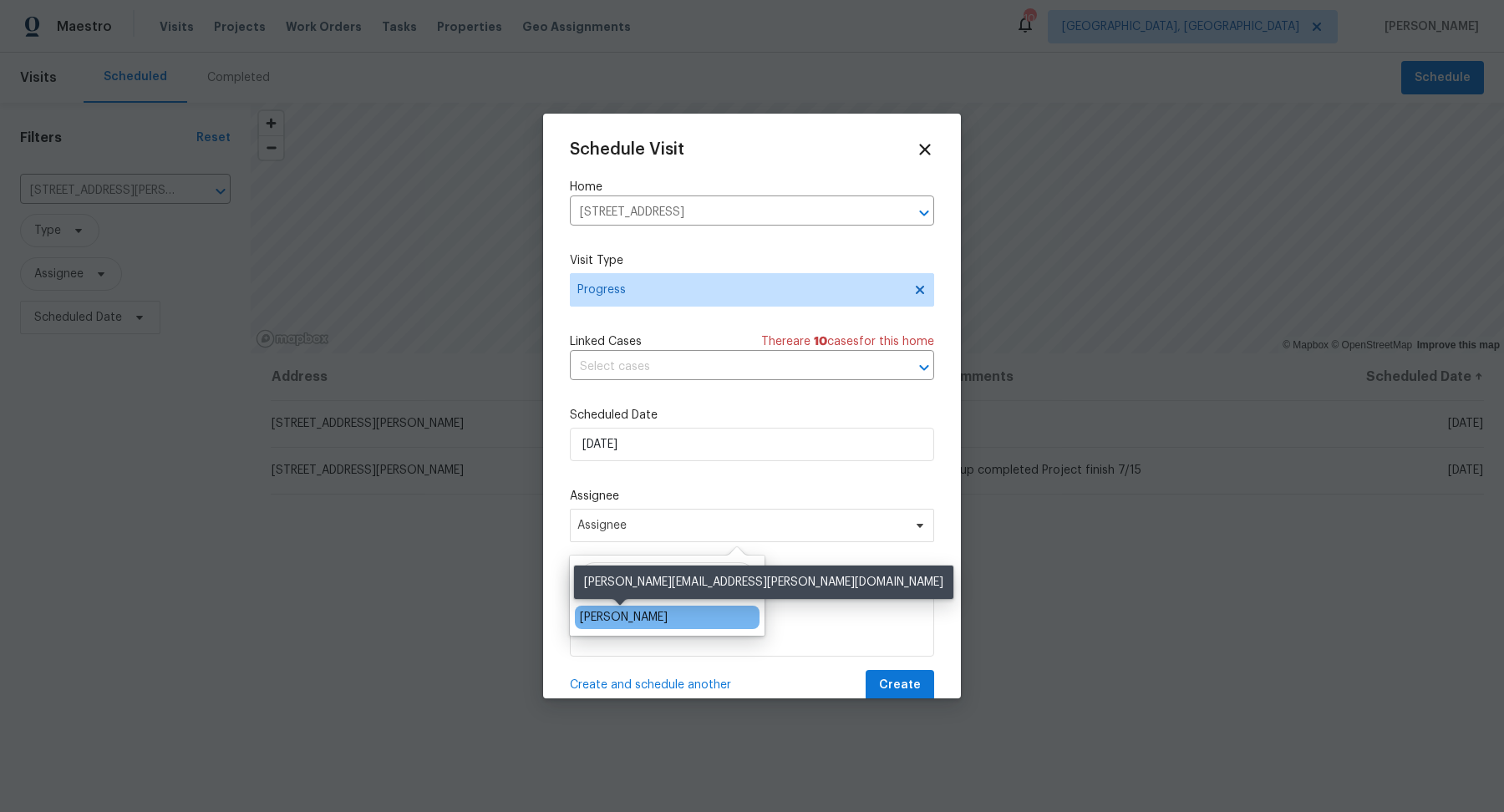 type on "mariss" 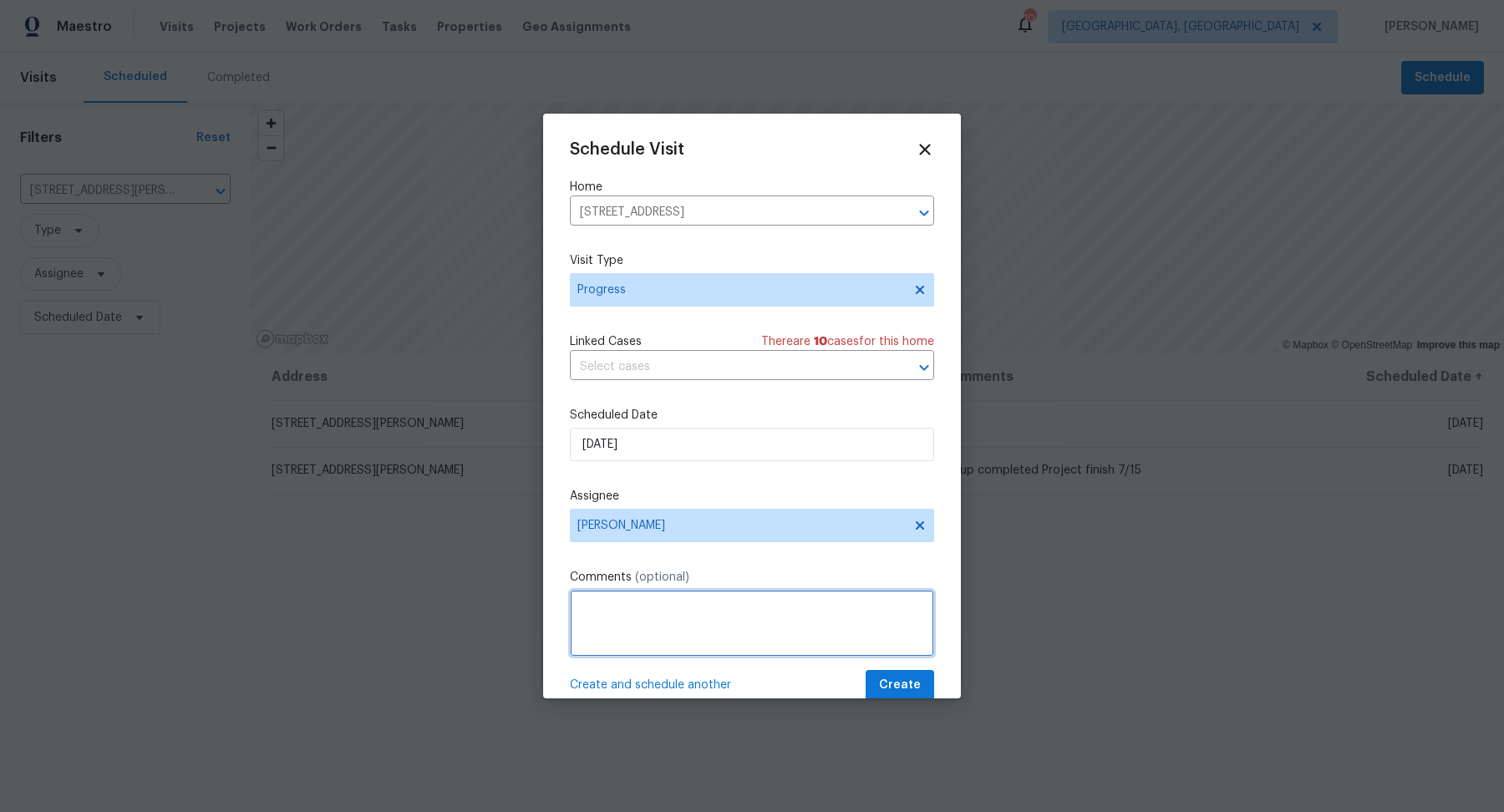 click at bounding box center (752, 623) 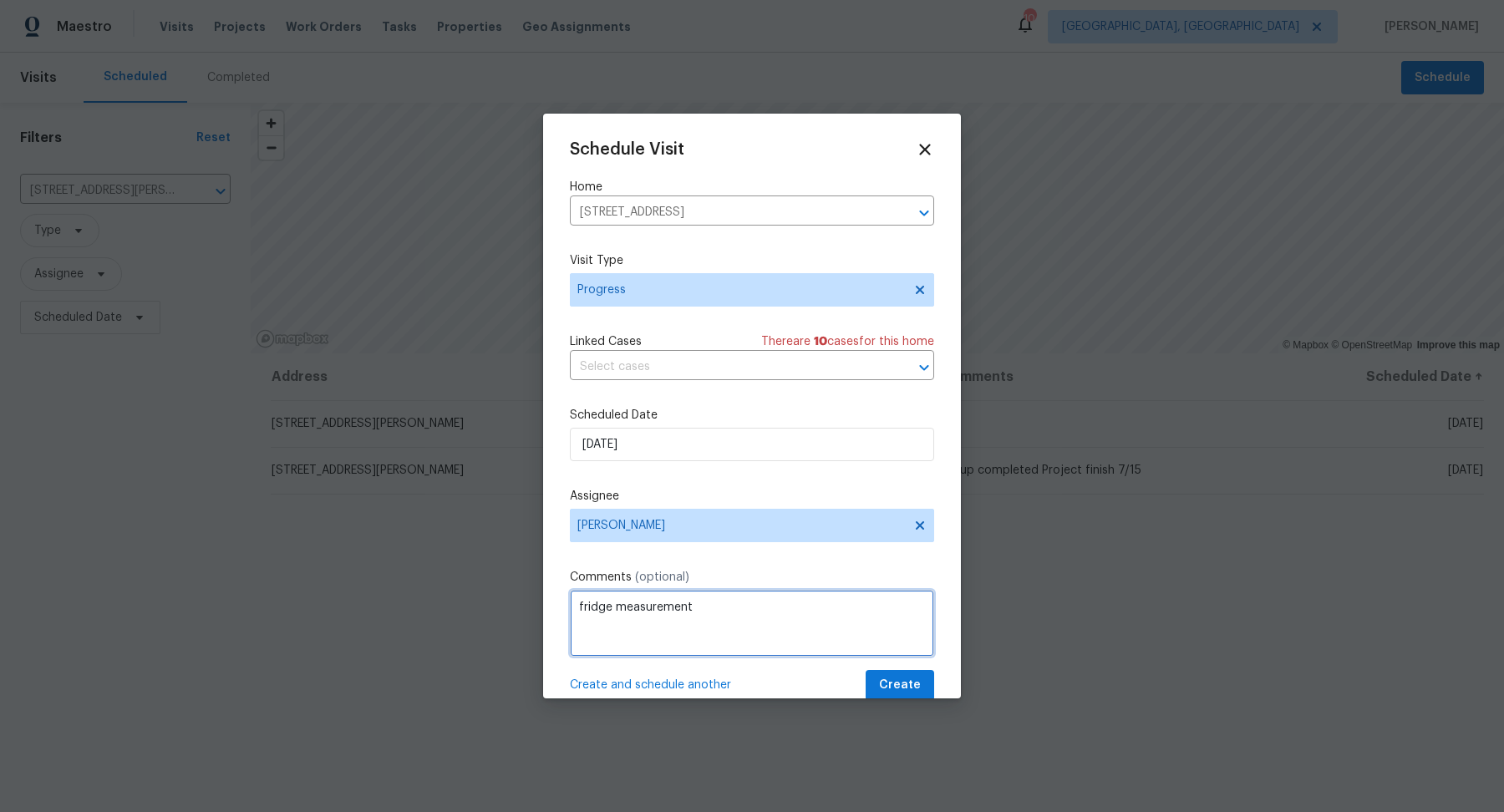type on "fridge measurement" 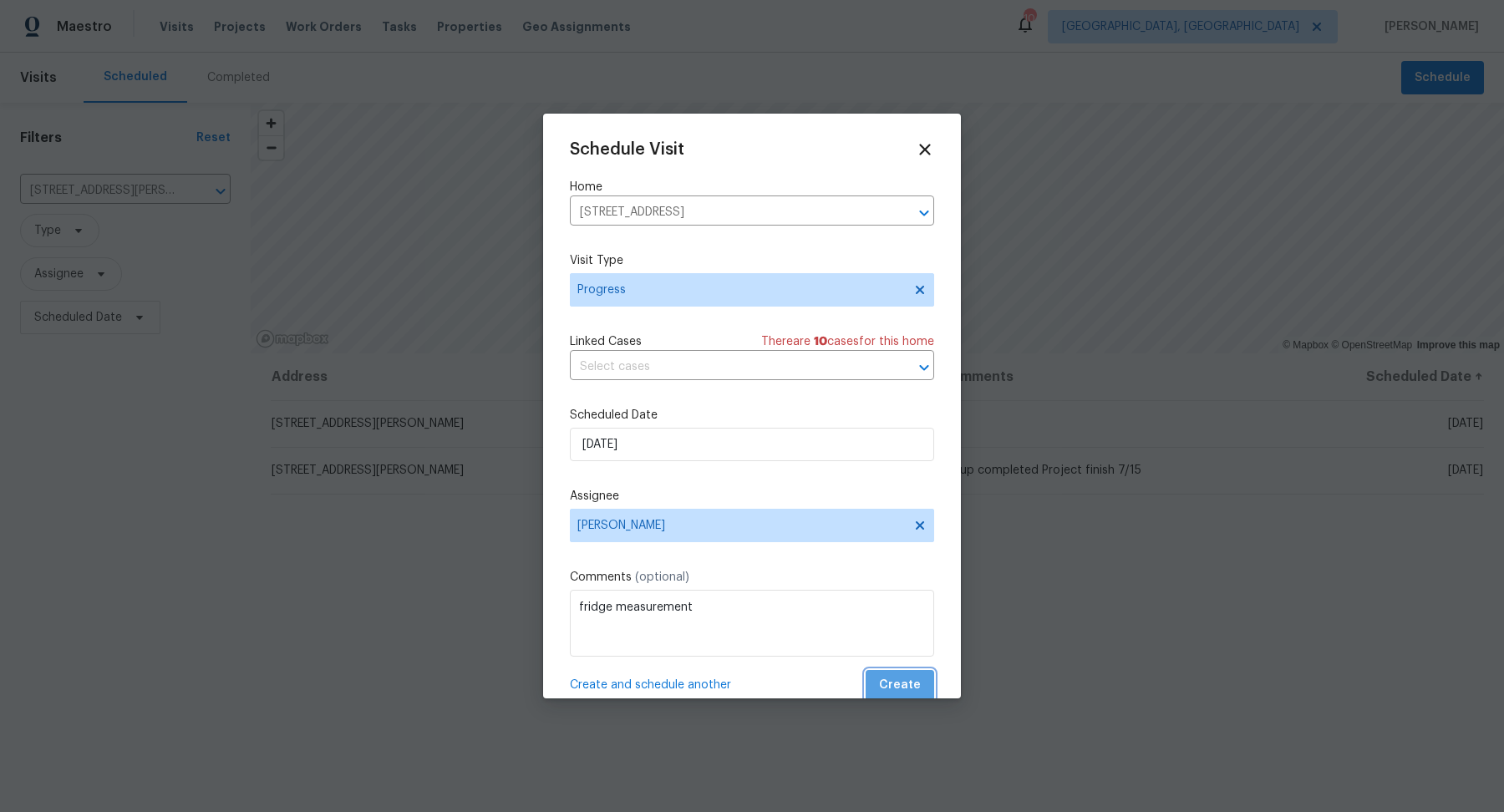 click on "Create" at bounding box center (900, 685) 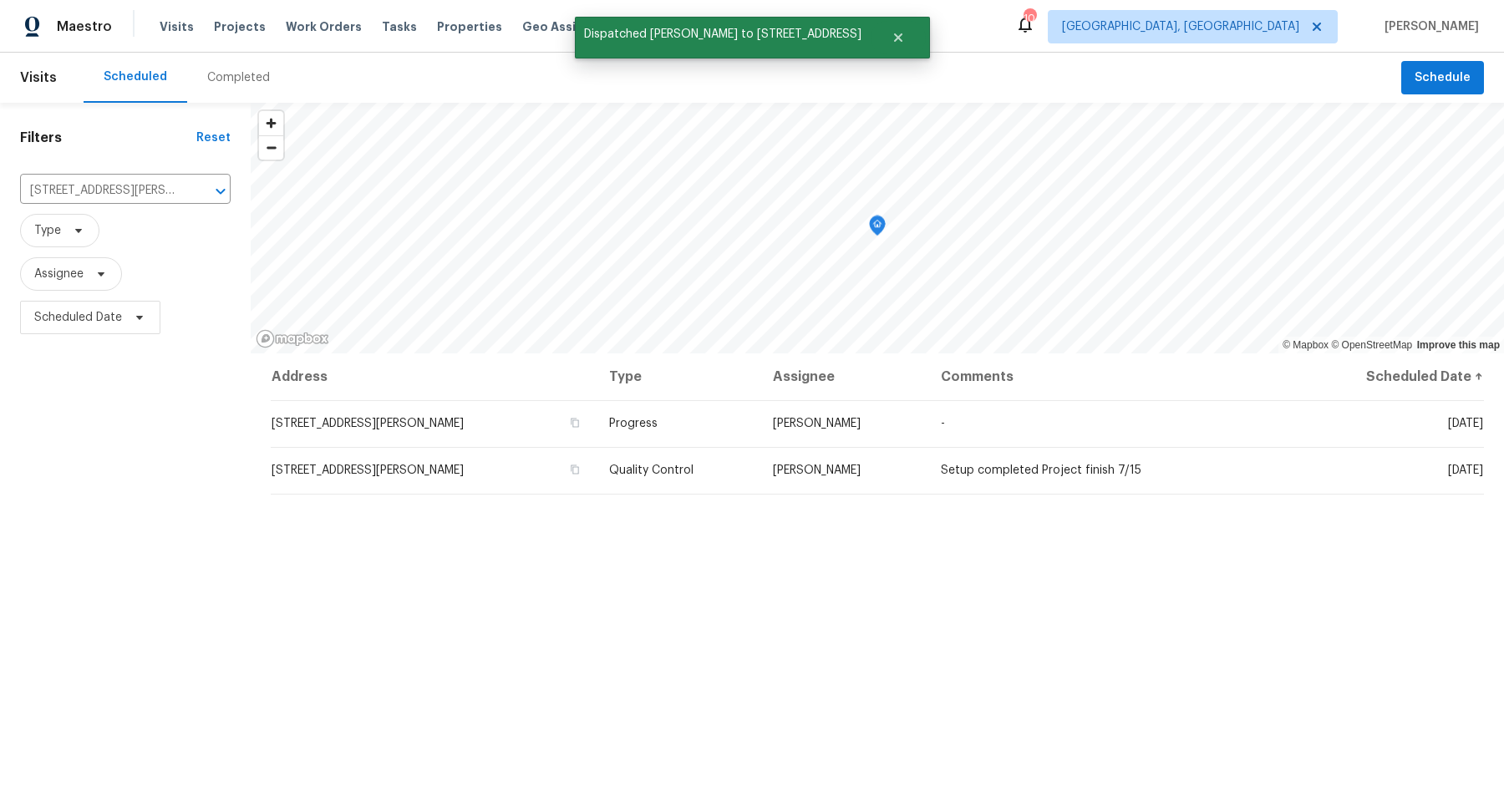 click on "Address Type Assignee Comments Scheduled Date ↑ 9740 Burton Dr, Twinsburg, OH 44087 Progress Alison Brice - Thu, Jul 10 9740 Burton Dr, Twinsburg, OH 44087 Quality Control Rebecca McMillen Setup completed Project finish 7/15 Tue, Jul 15" at bounding box center [877, 678] 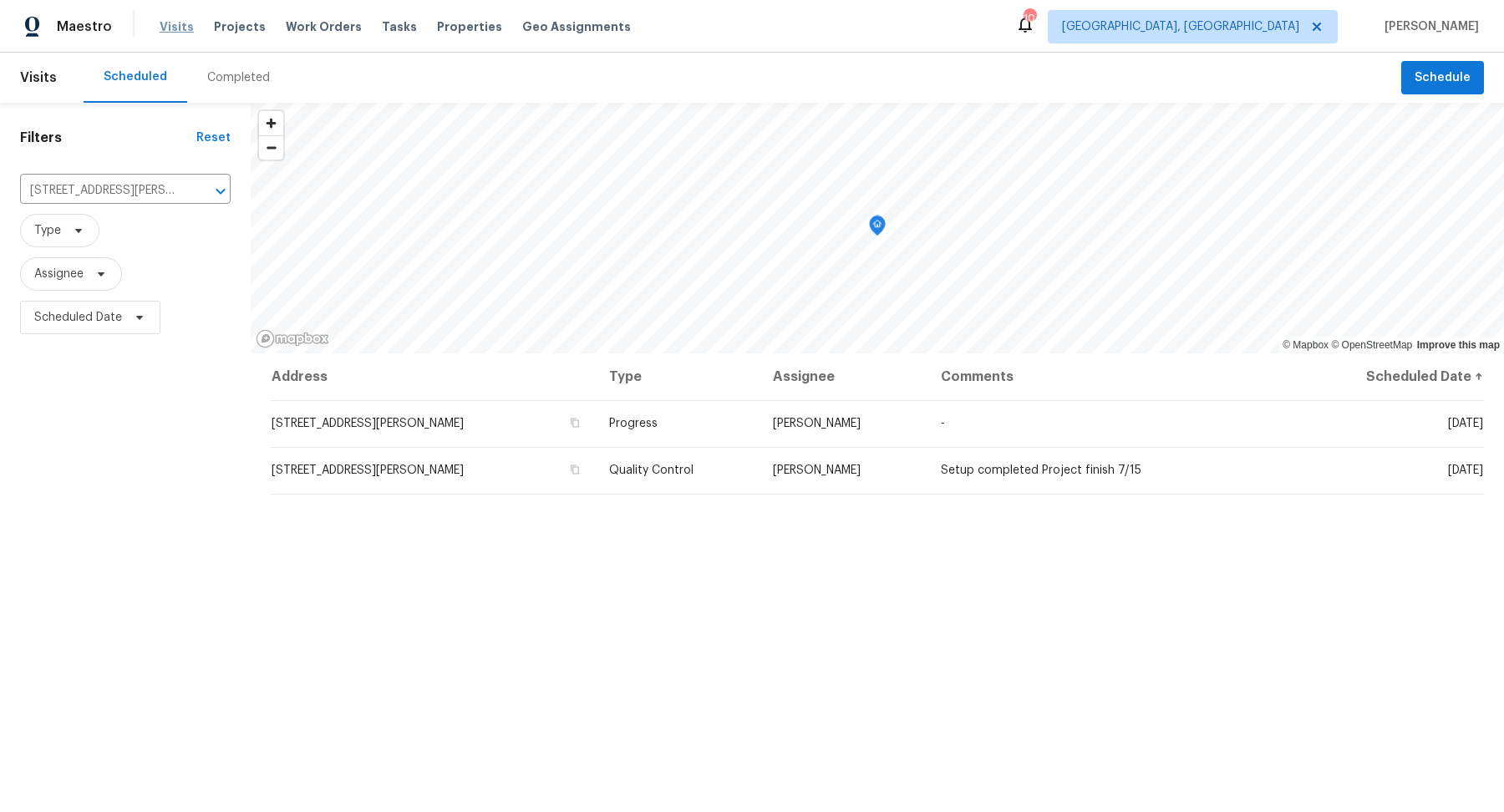 click on "Visits" at bounding box center [176, 27] 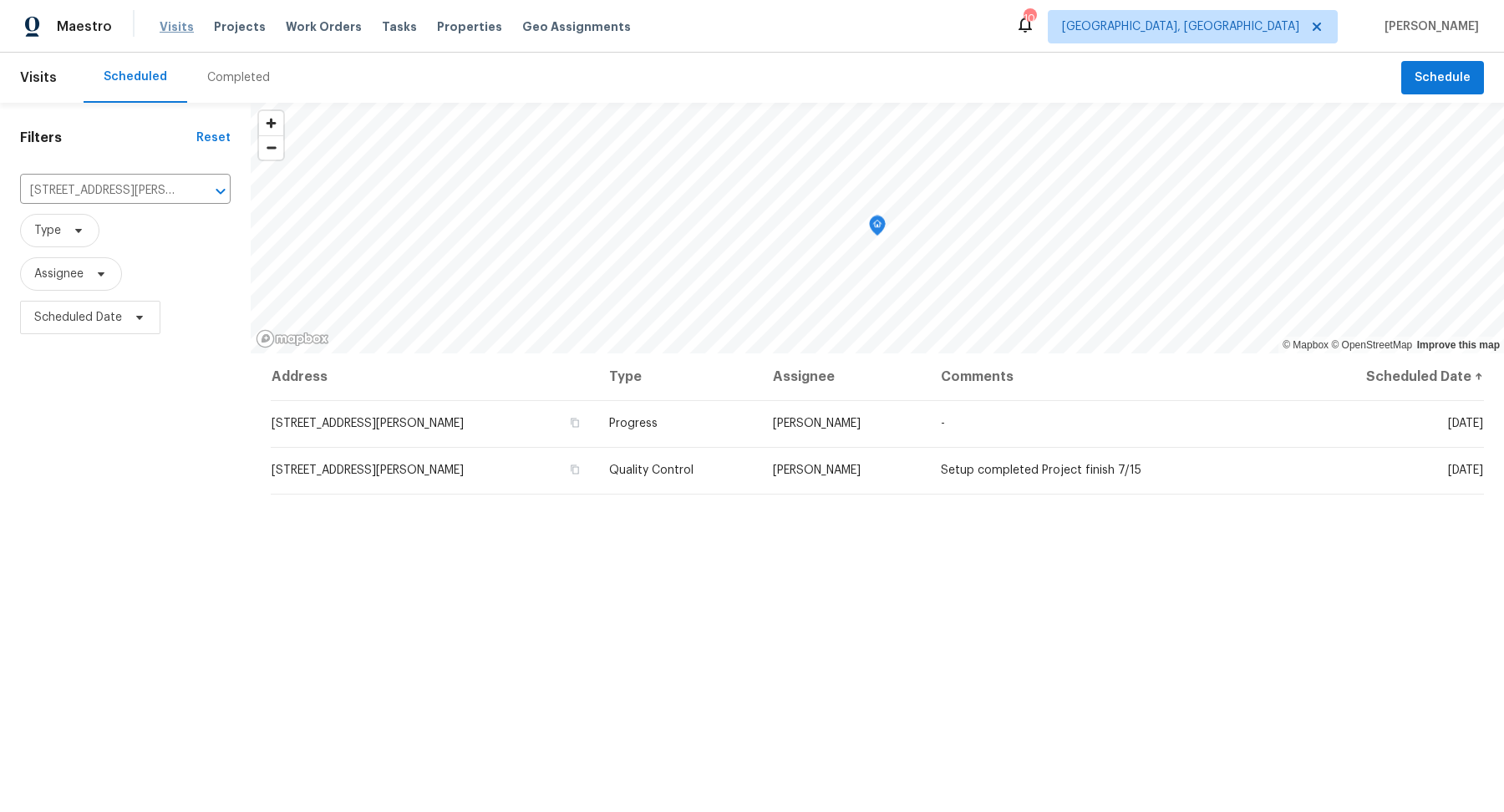 click on "Visits" at bounding box center (176, 27) 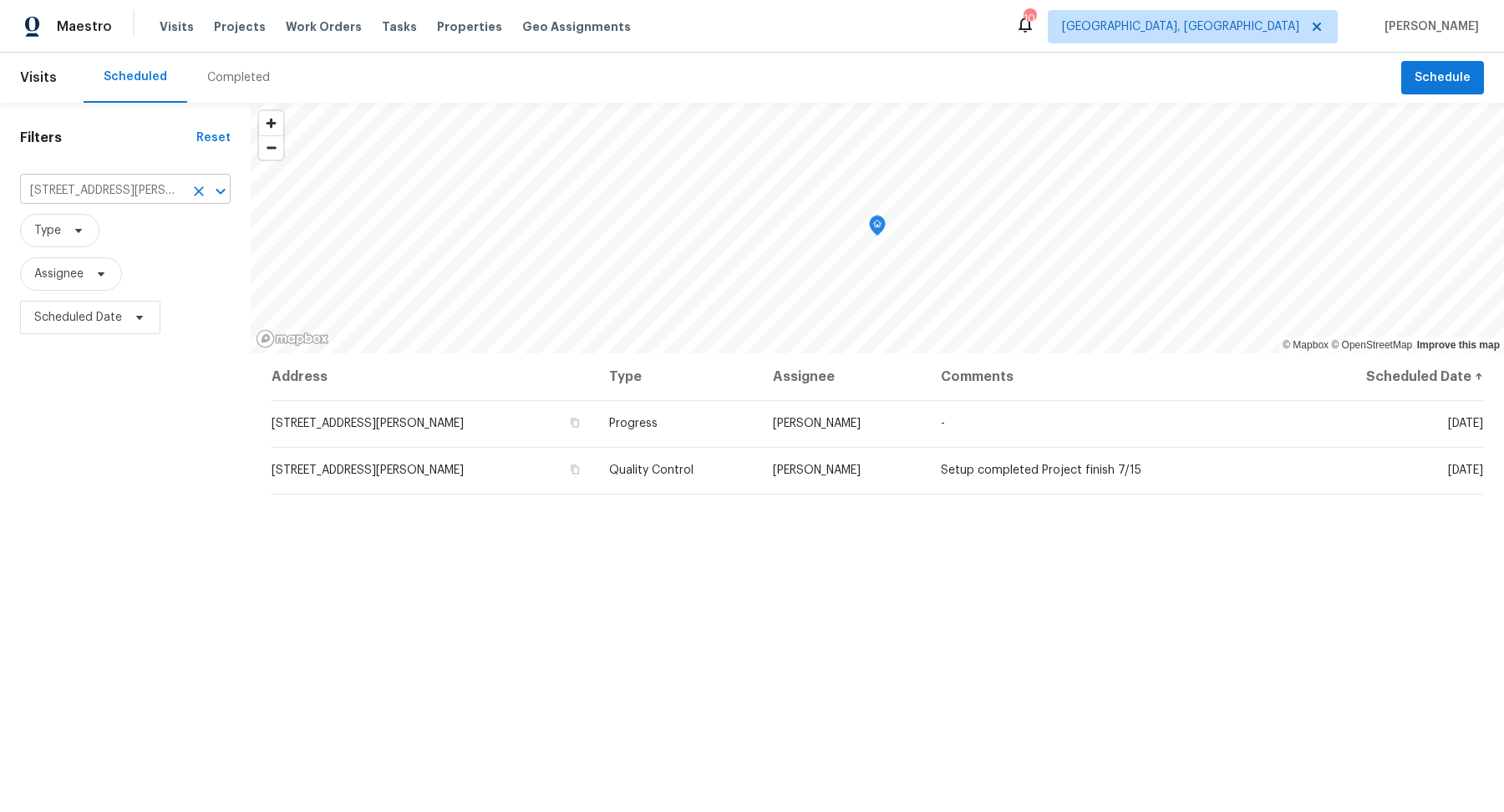 click 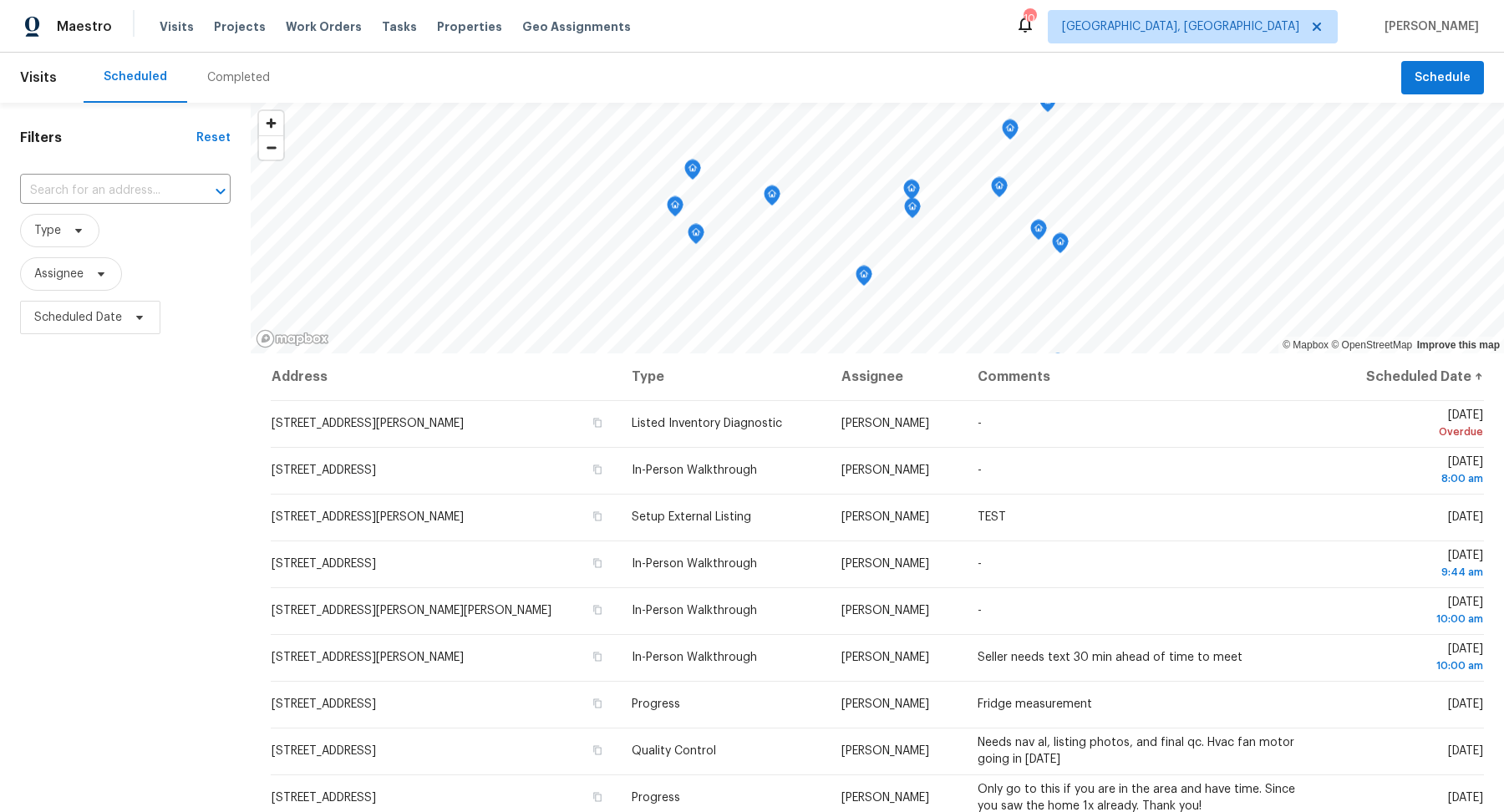 click on "Filters Reset ​ Type Assignee Scheduled Date" at bounding box center (125, 553) 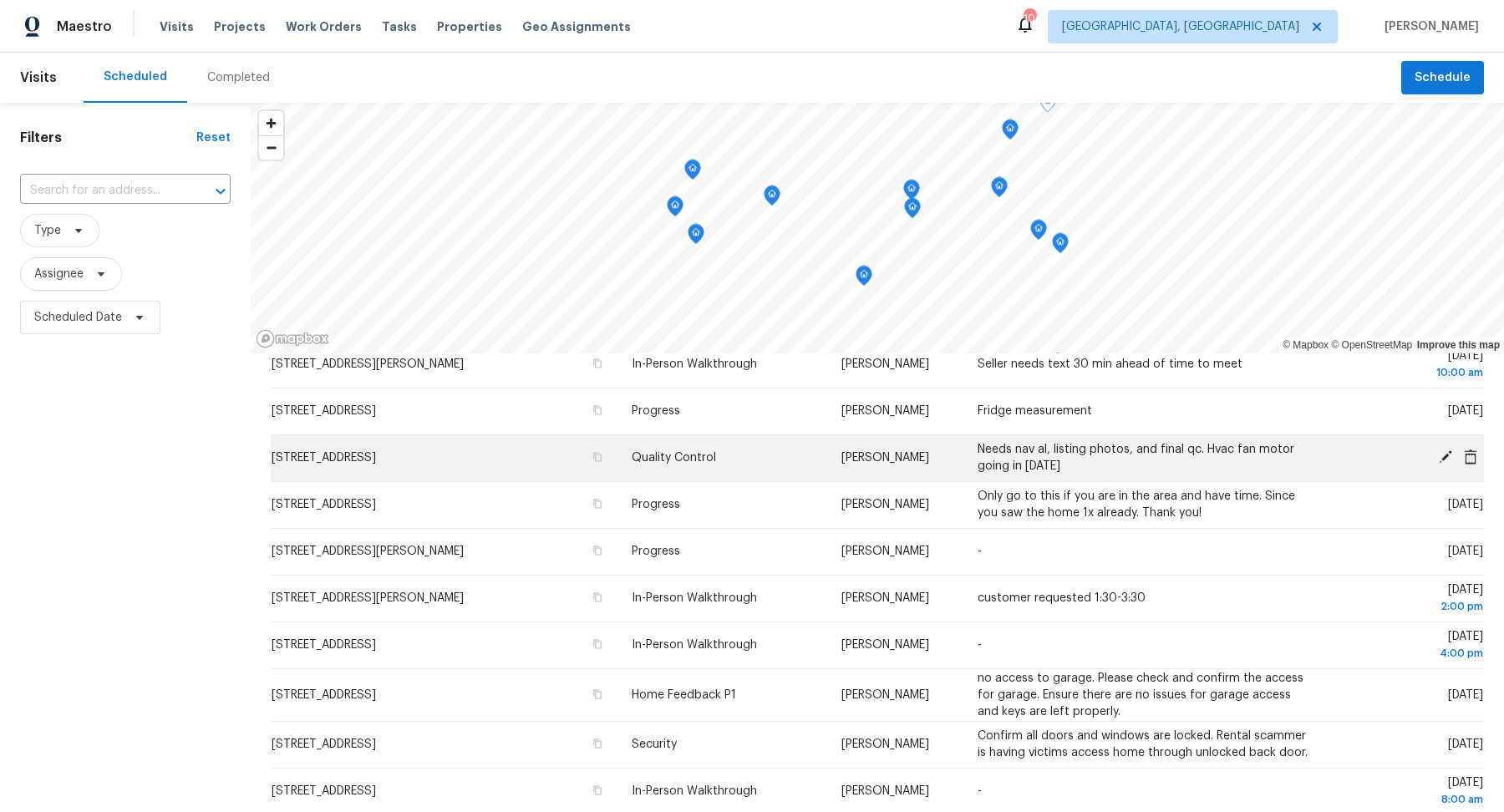 scroll, scrollTop: 294, scrollLeft: 0, axis: vertical 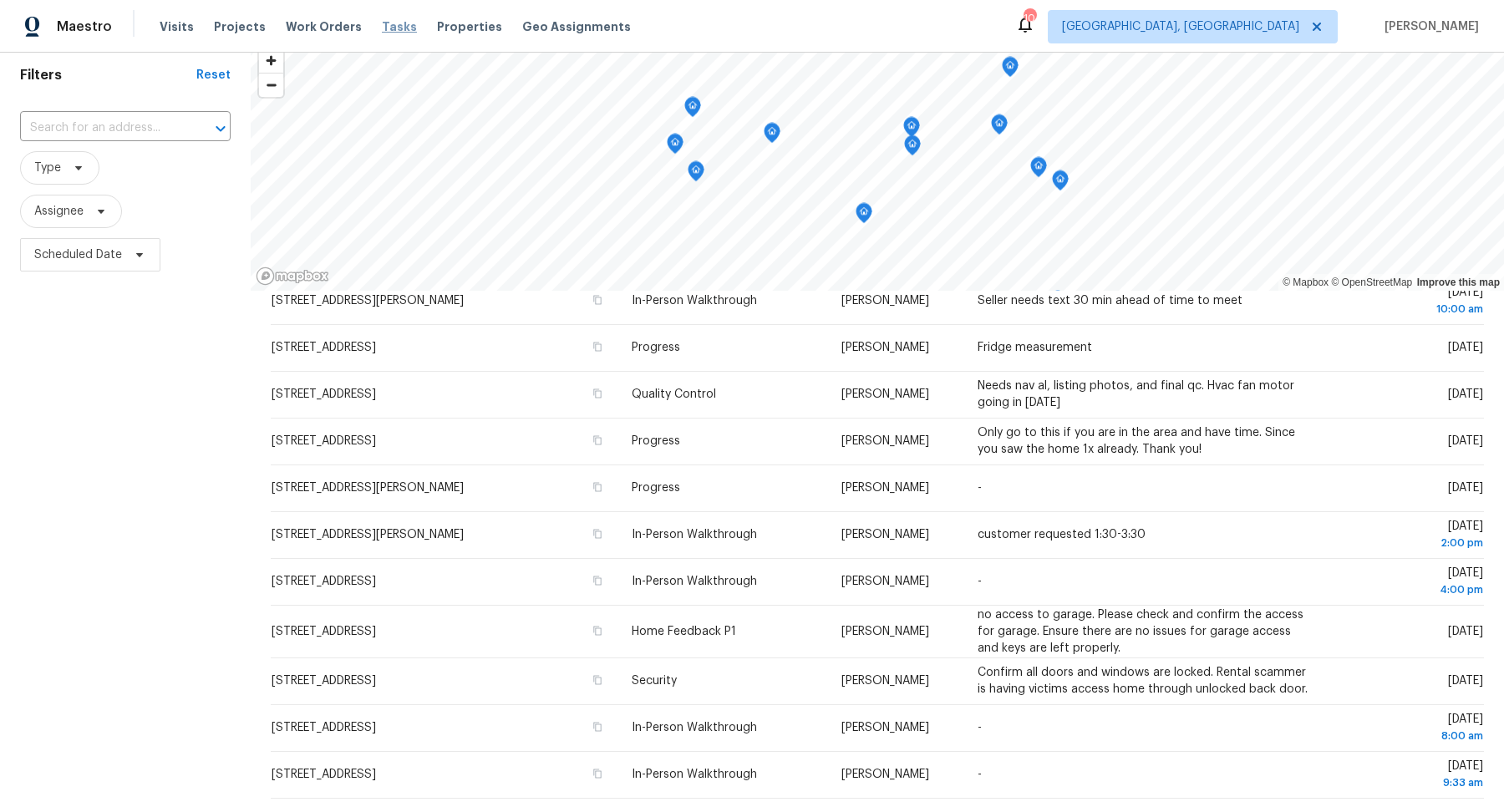 click on "Tasks" at bounding box center [399, 27] 